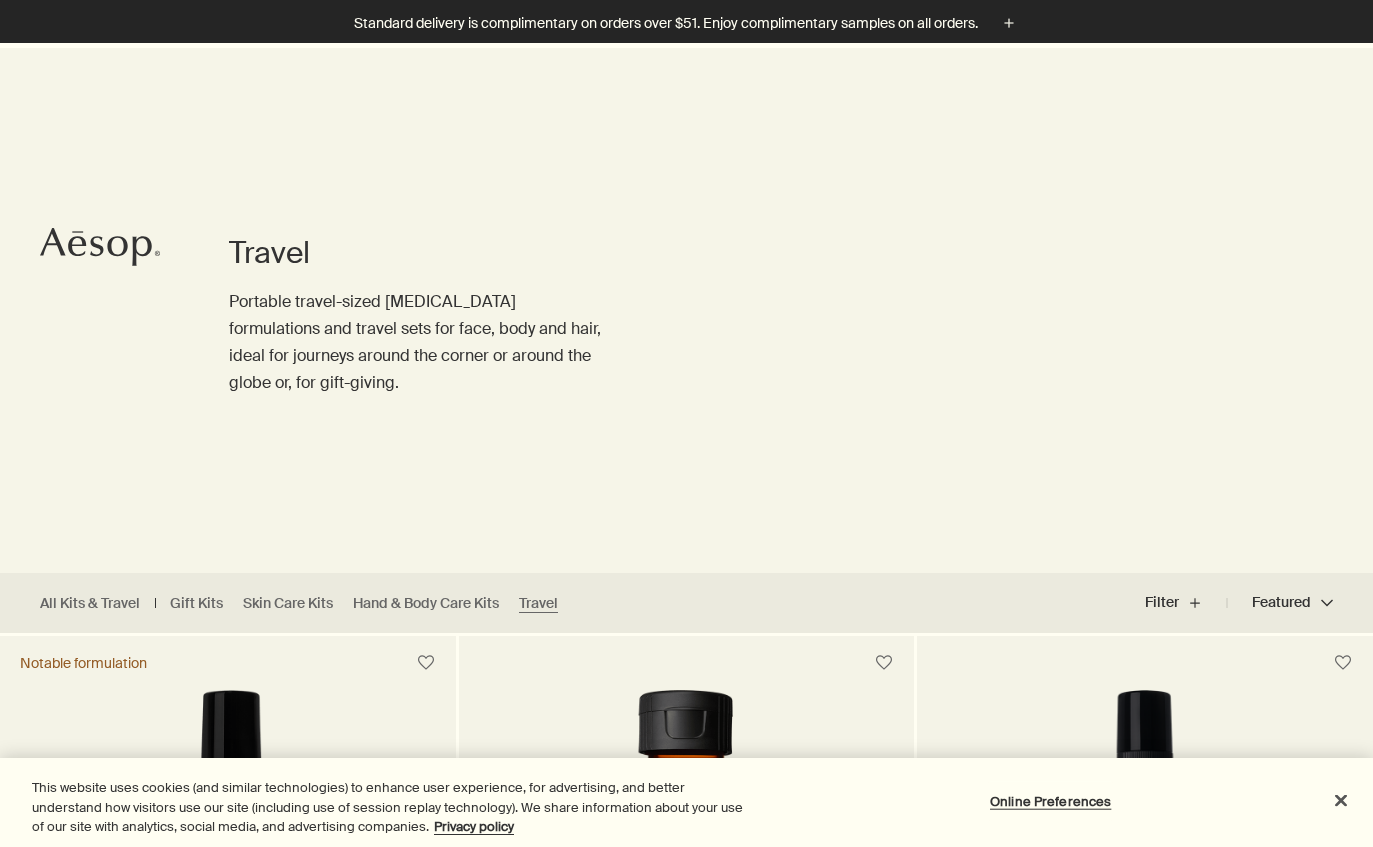 scroll, scrollTop: 525, scrollLeft: 0, axis: vertical 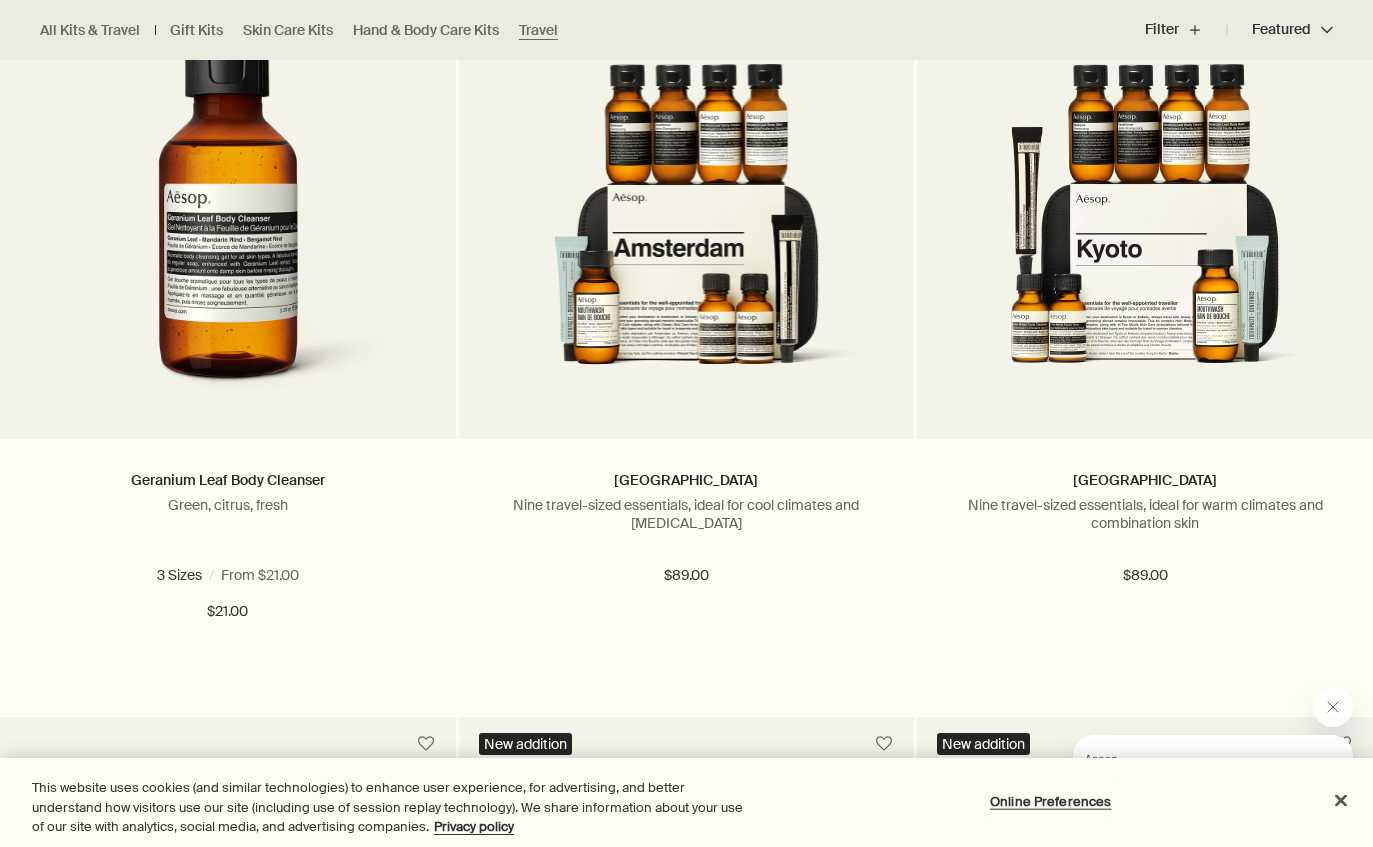 click on "Nine travel-sized essentials, ideal for warm climates and combination skin" at bounding box center [1145, 514] 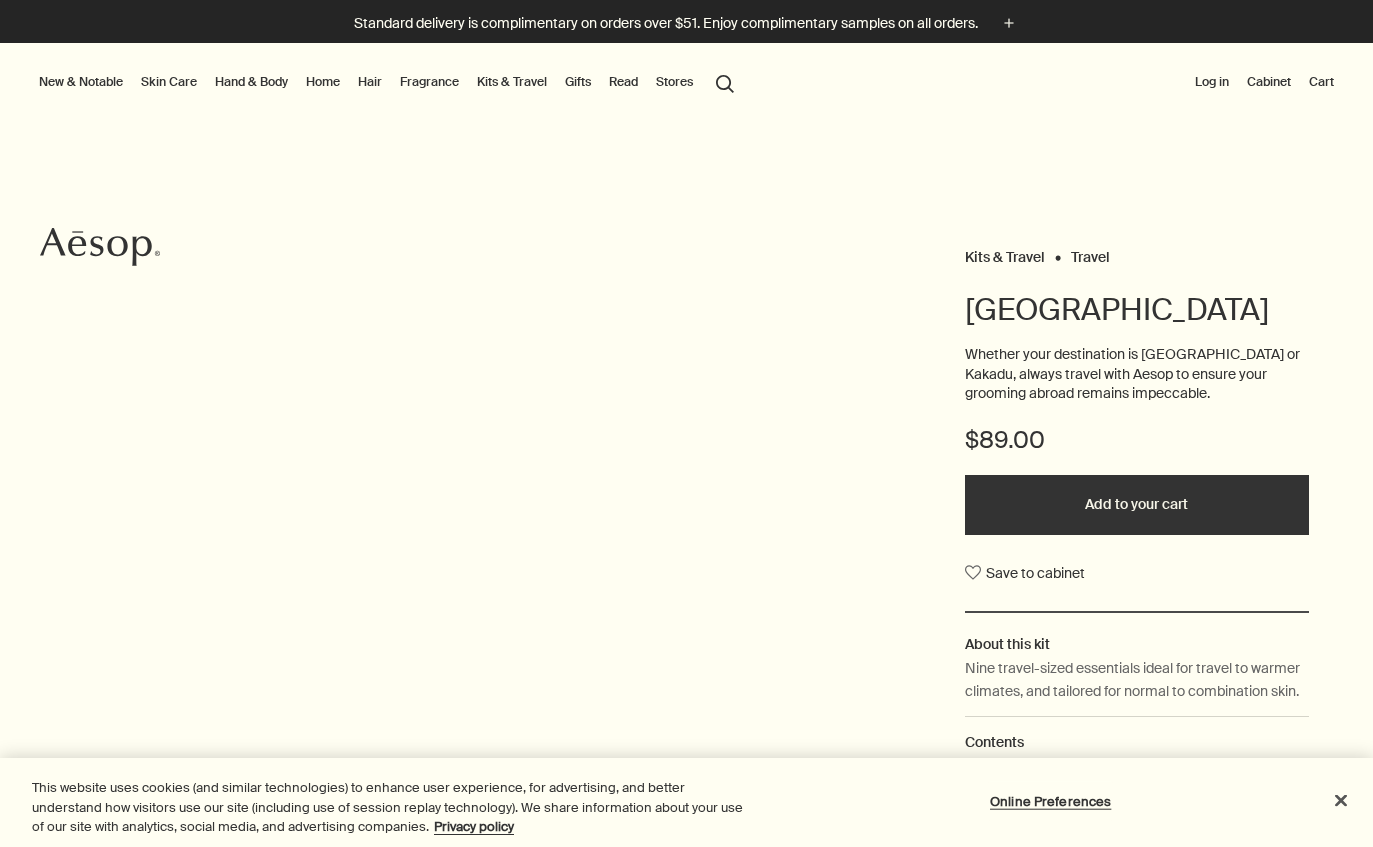 scroll, scrollTop: 0, scrollLeft: 0, axis: both 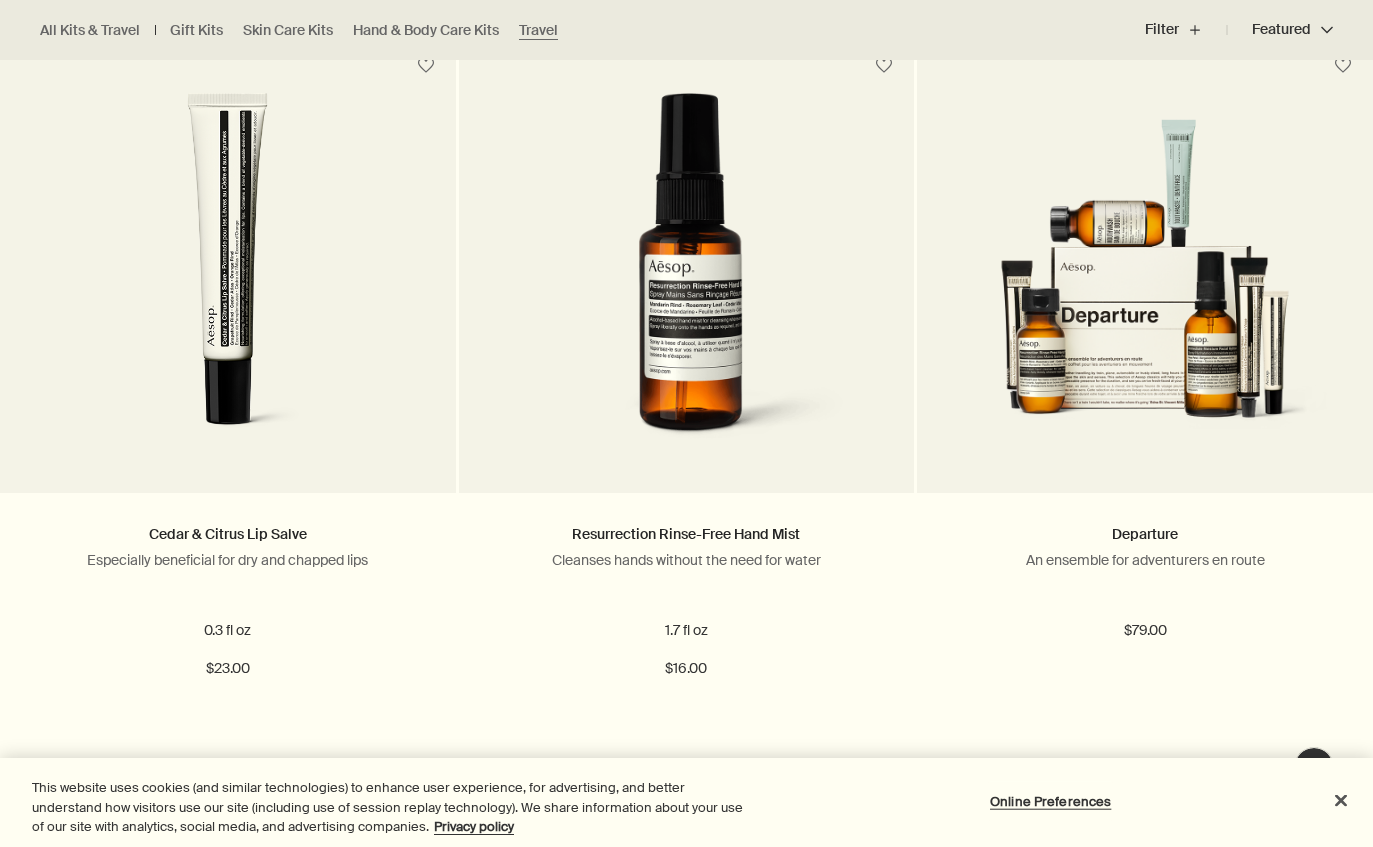 click on "Add Add to your cart" at bounding box center (1145, 740) 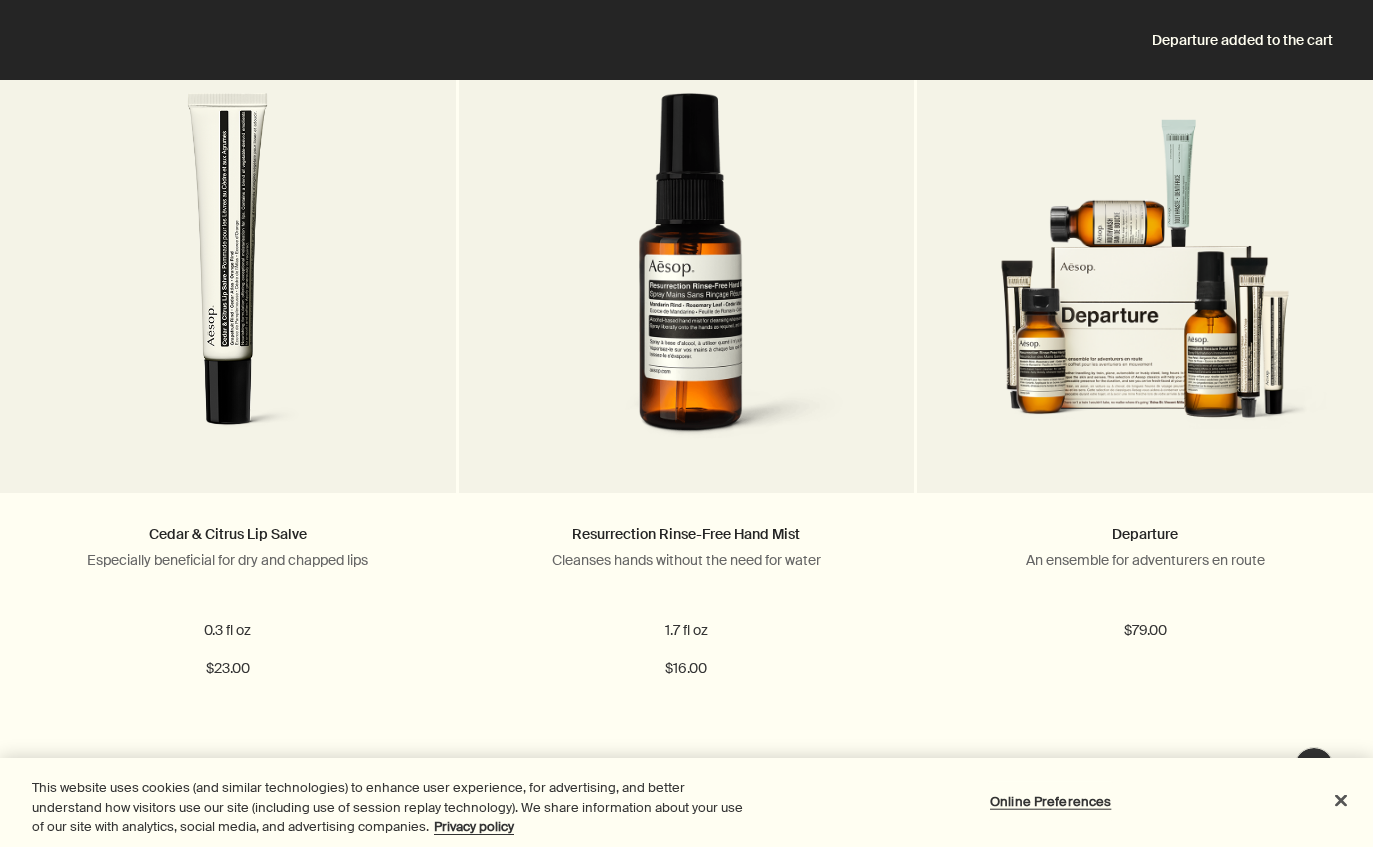 click on "Departure" at bounding box center [1145, 534] 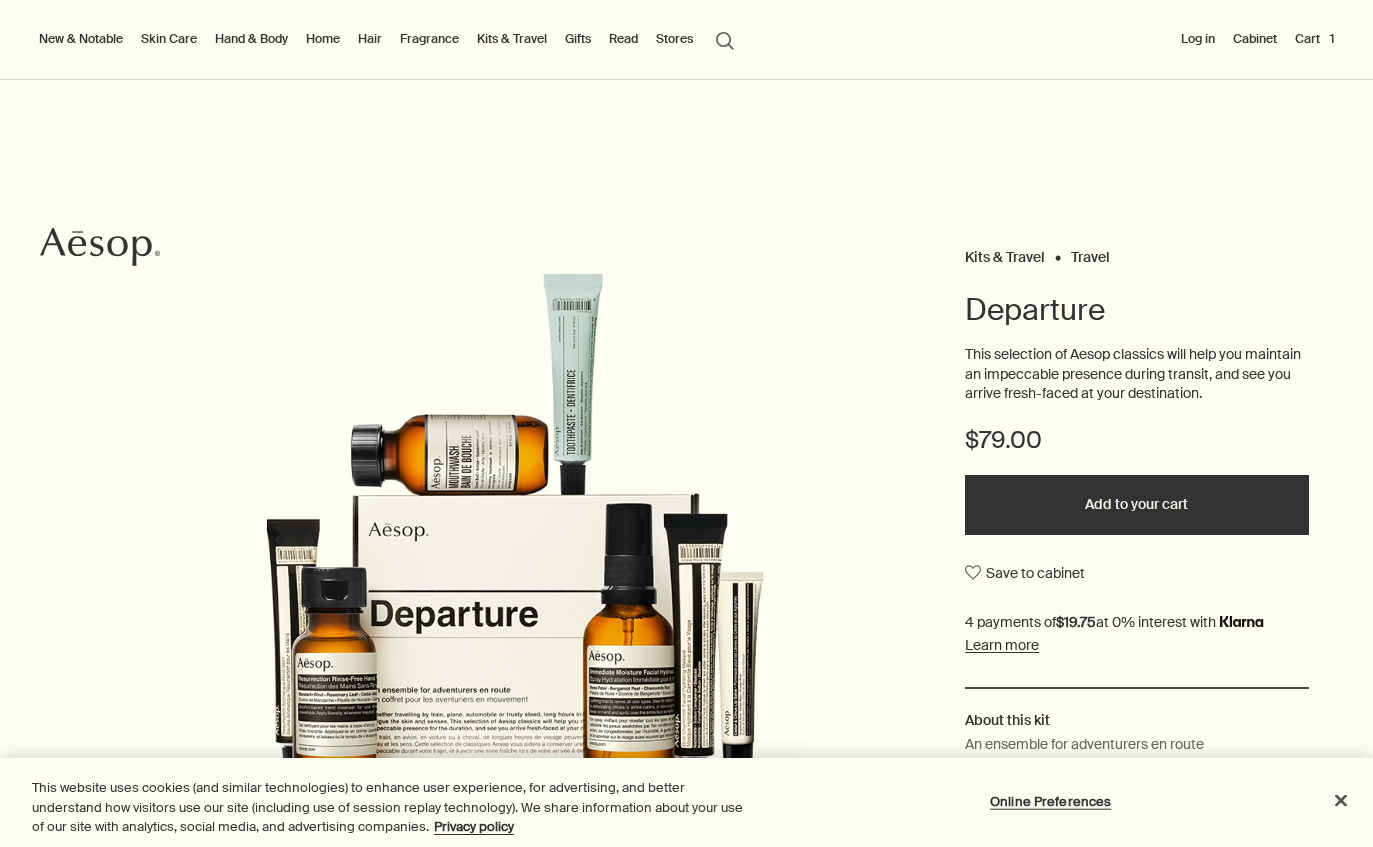 scroll, scrollTop: 0, scrollLeft: 0, axis: both 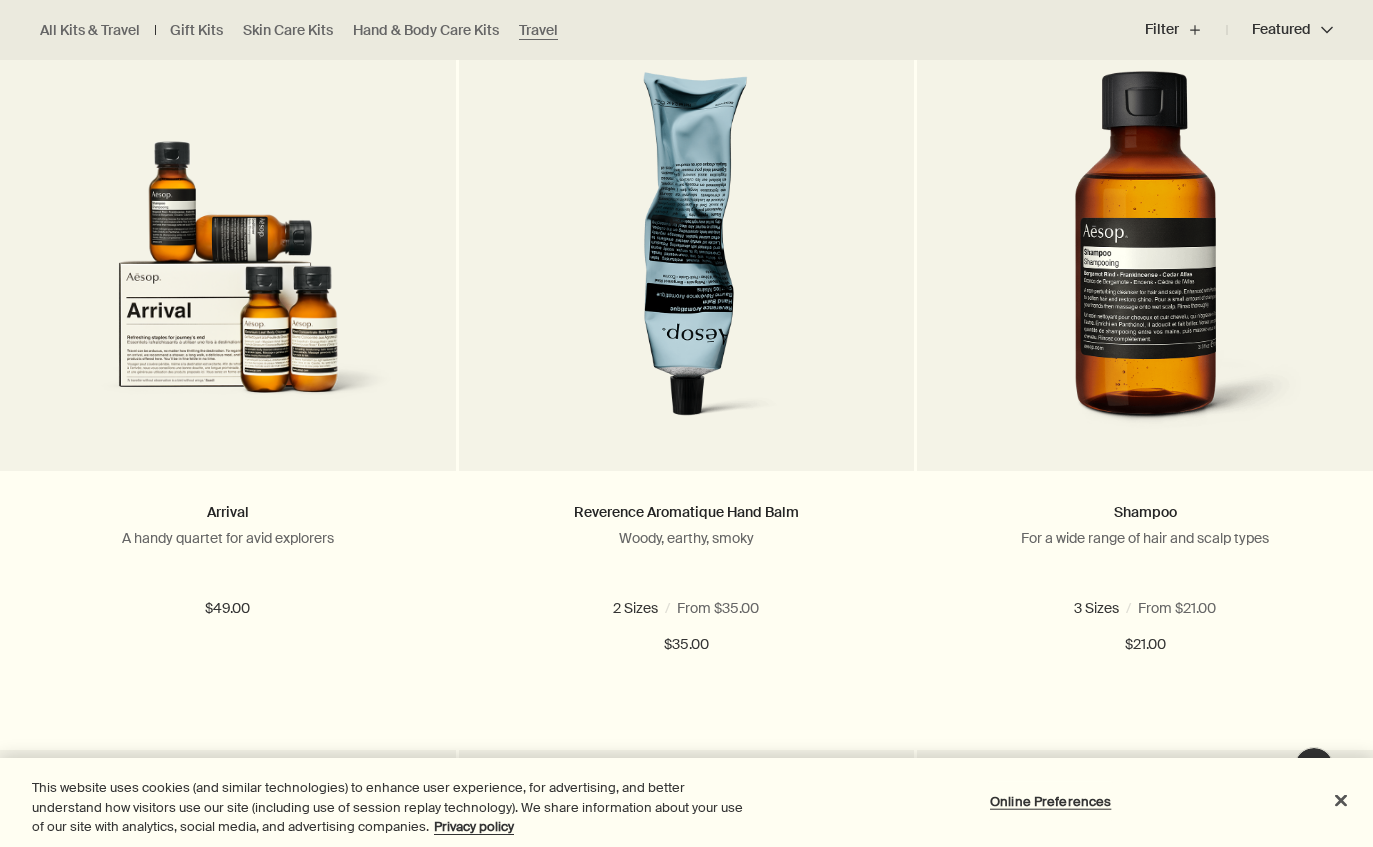 click on "Arrival" at bounding box center (228, 512) 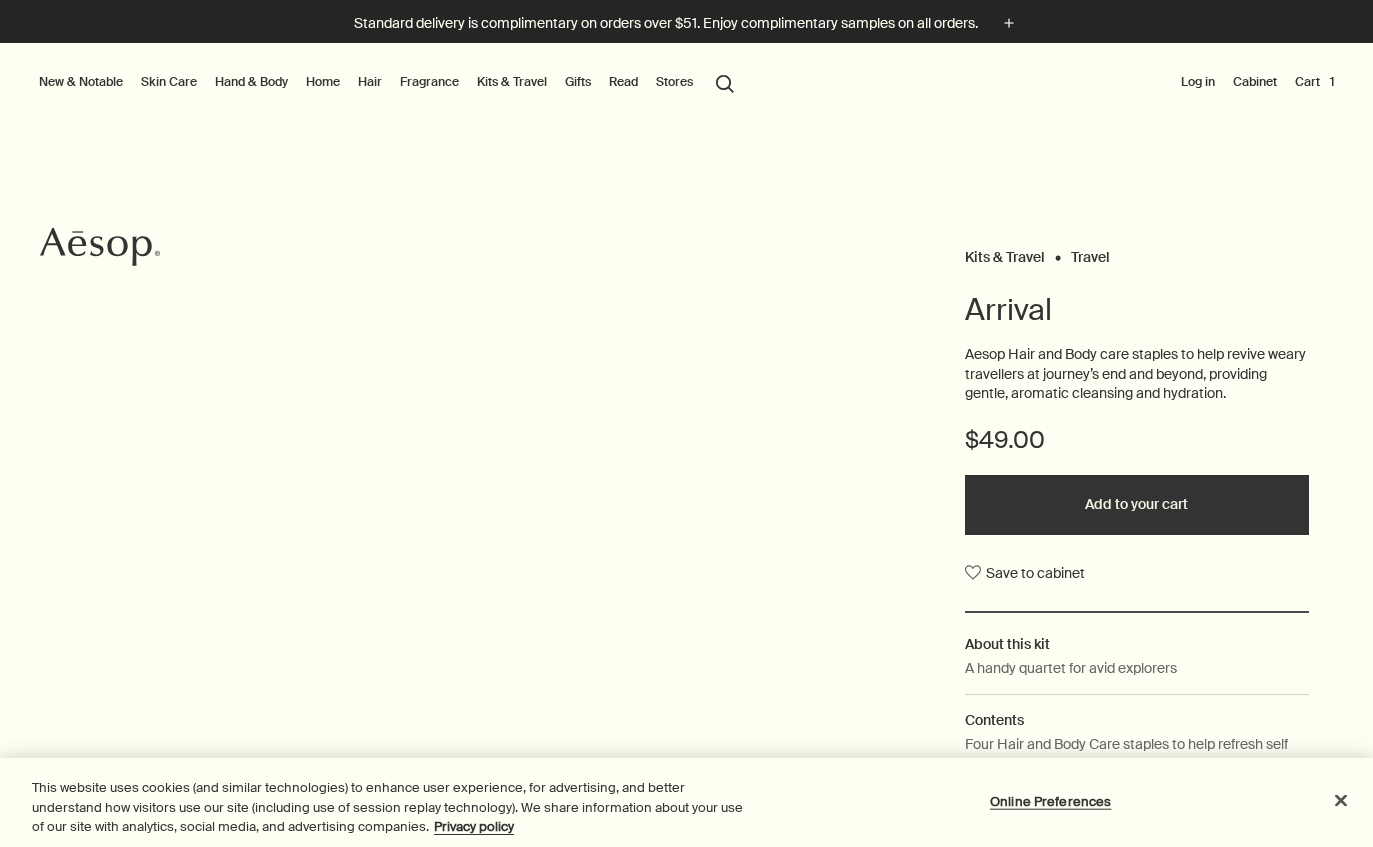 scroll, scrollTop: 0, scrollLeft: 0, axis: both 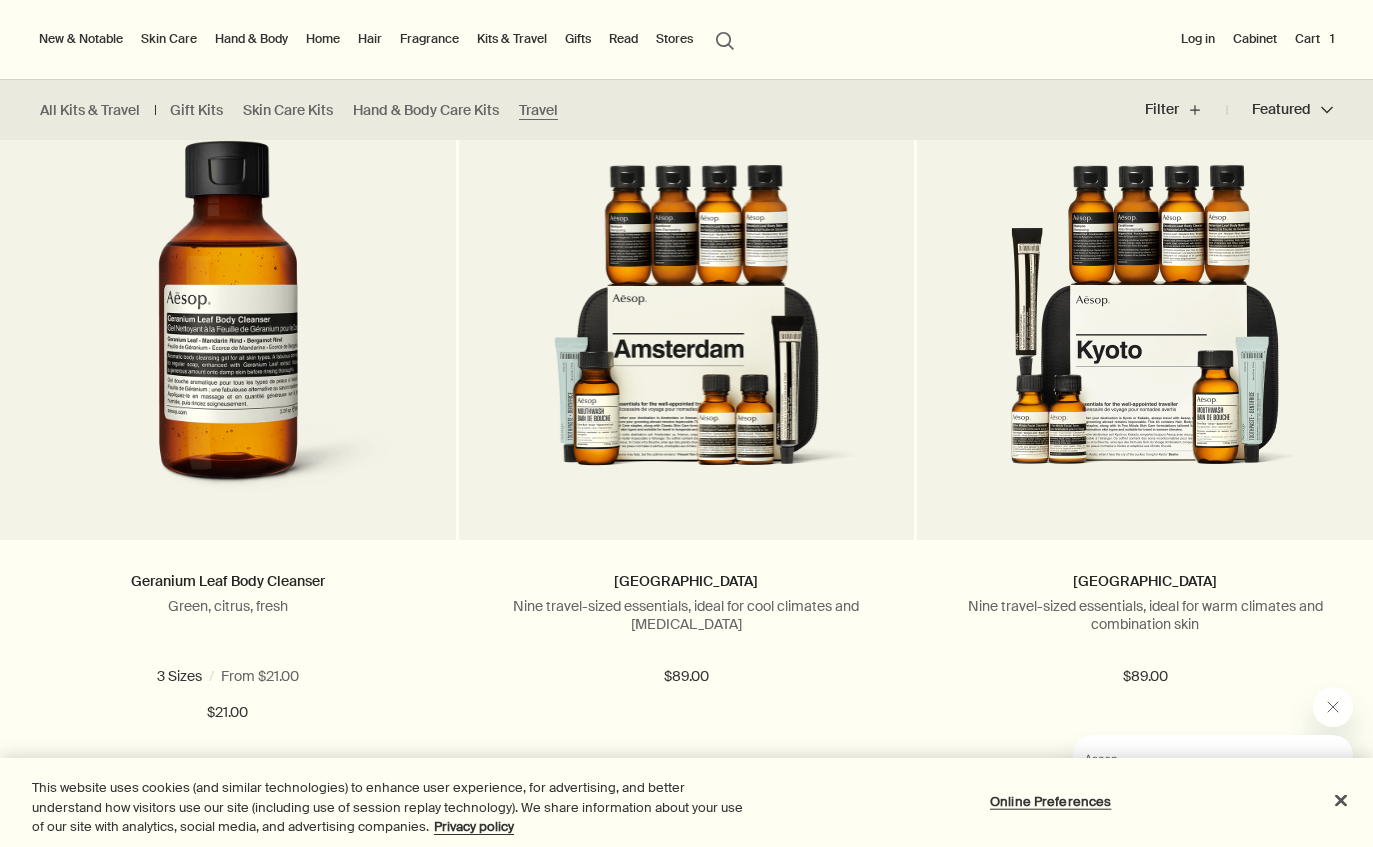 click on "Nine travel-sized essentials, ideal for warm climates and combination skin" at bounding box center (1145, 615) 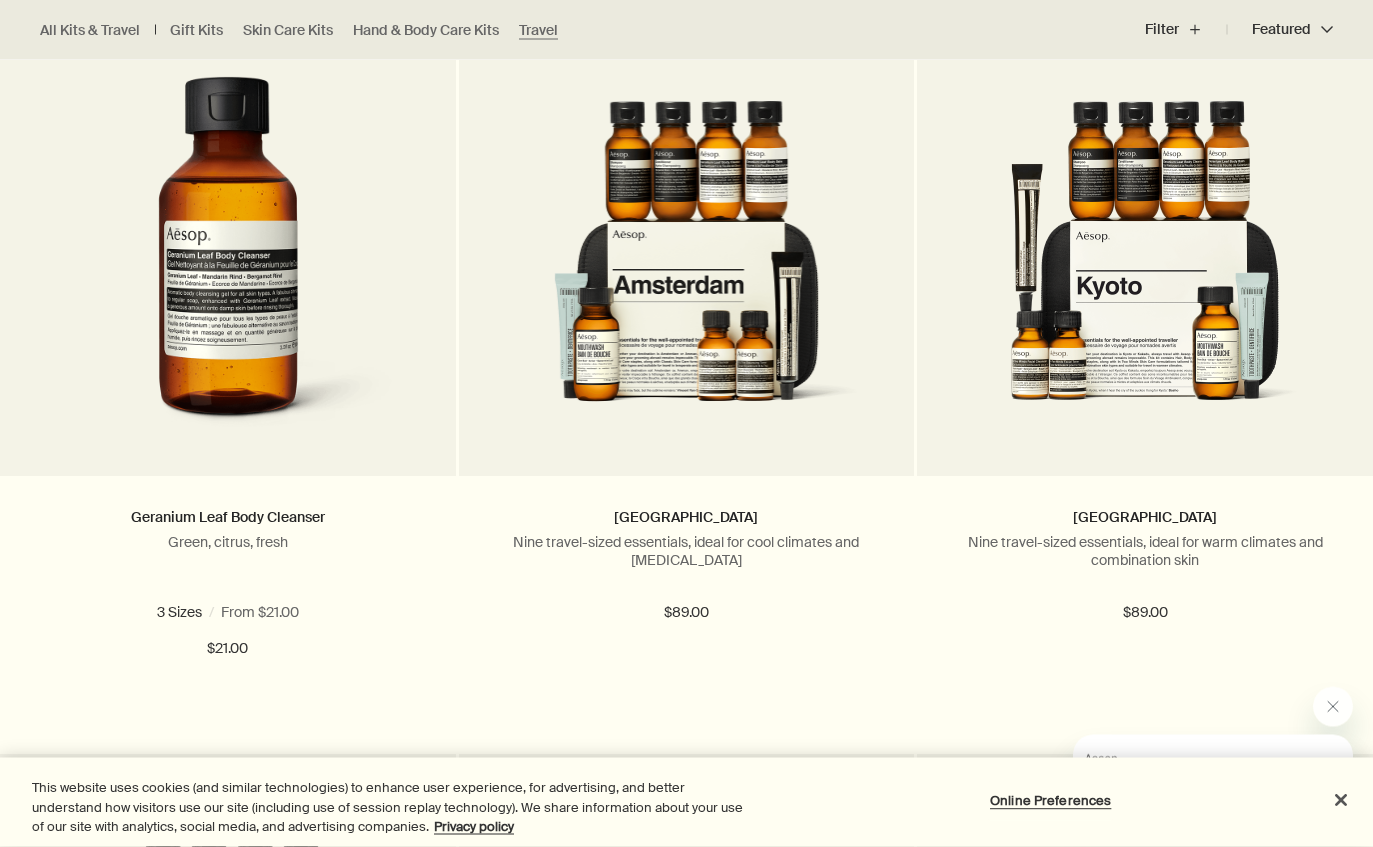 scroll, scrollTop: 3549, scrollLeft: 0, axis: vertical 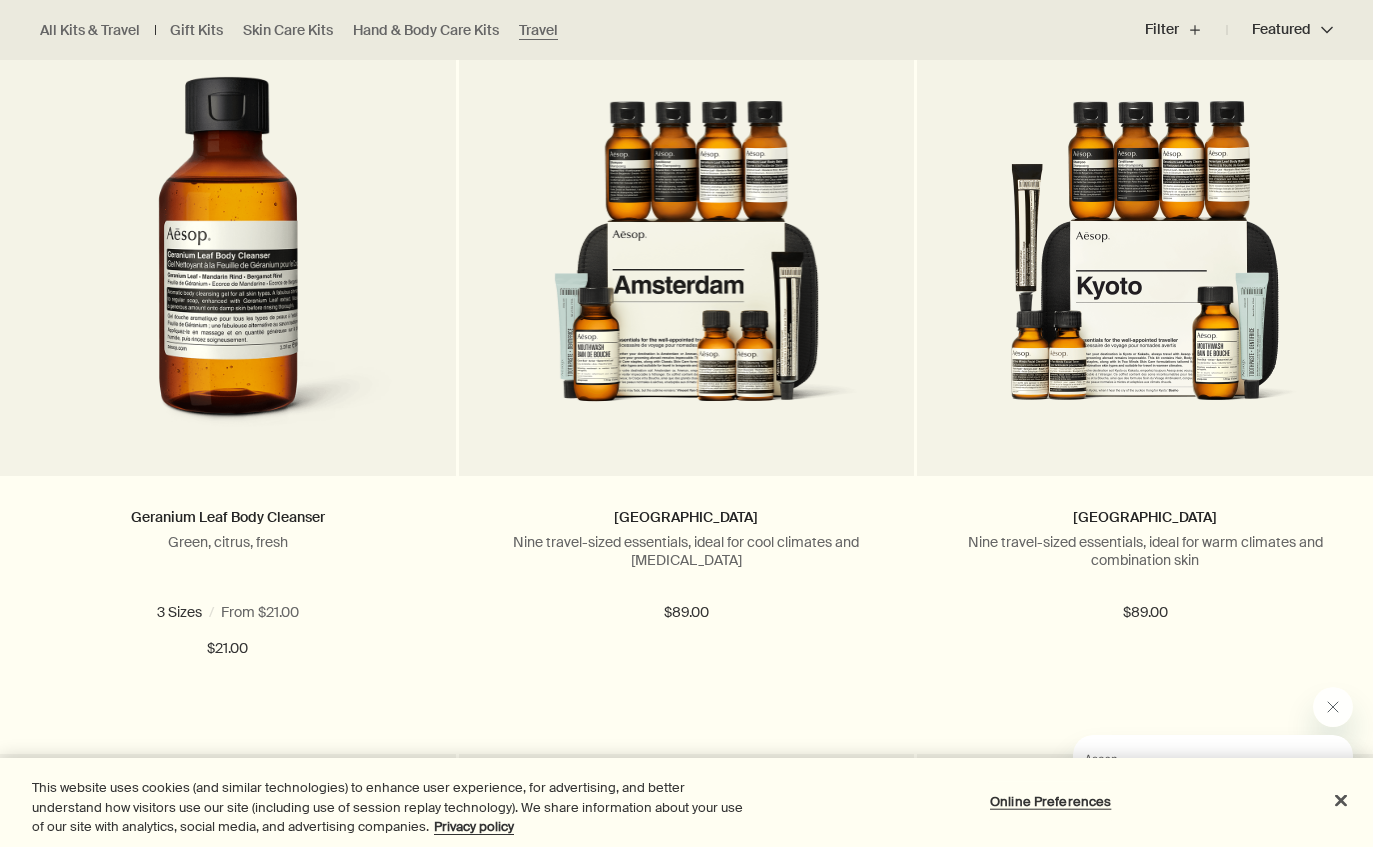 click on "Learn more" at bounding box center [1145, 721] 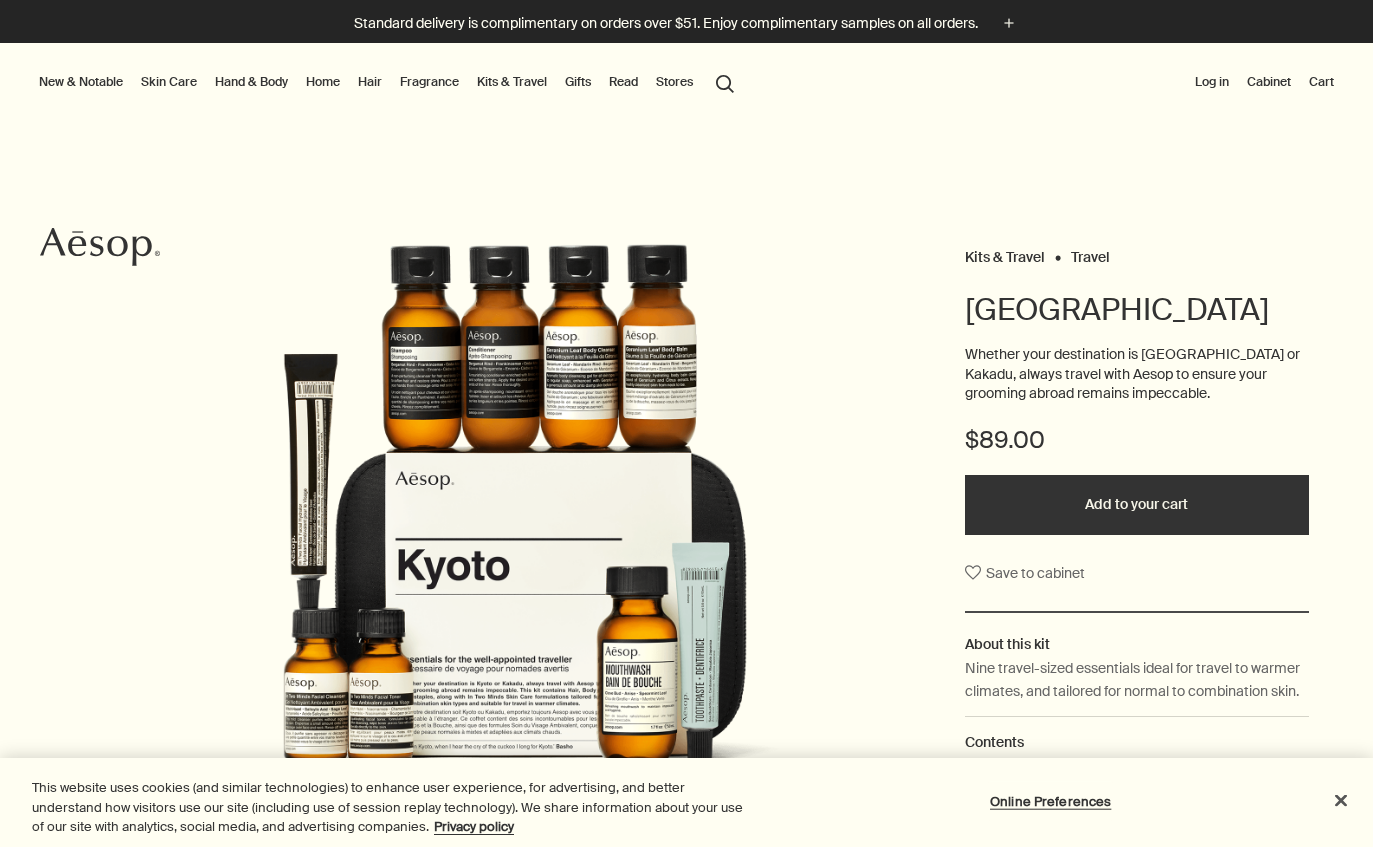 scroll, scrollTop: 0, scrollLeft: 0, axis: both 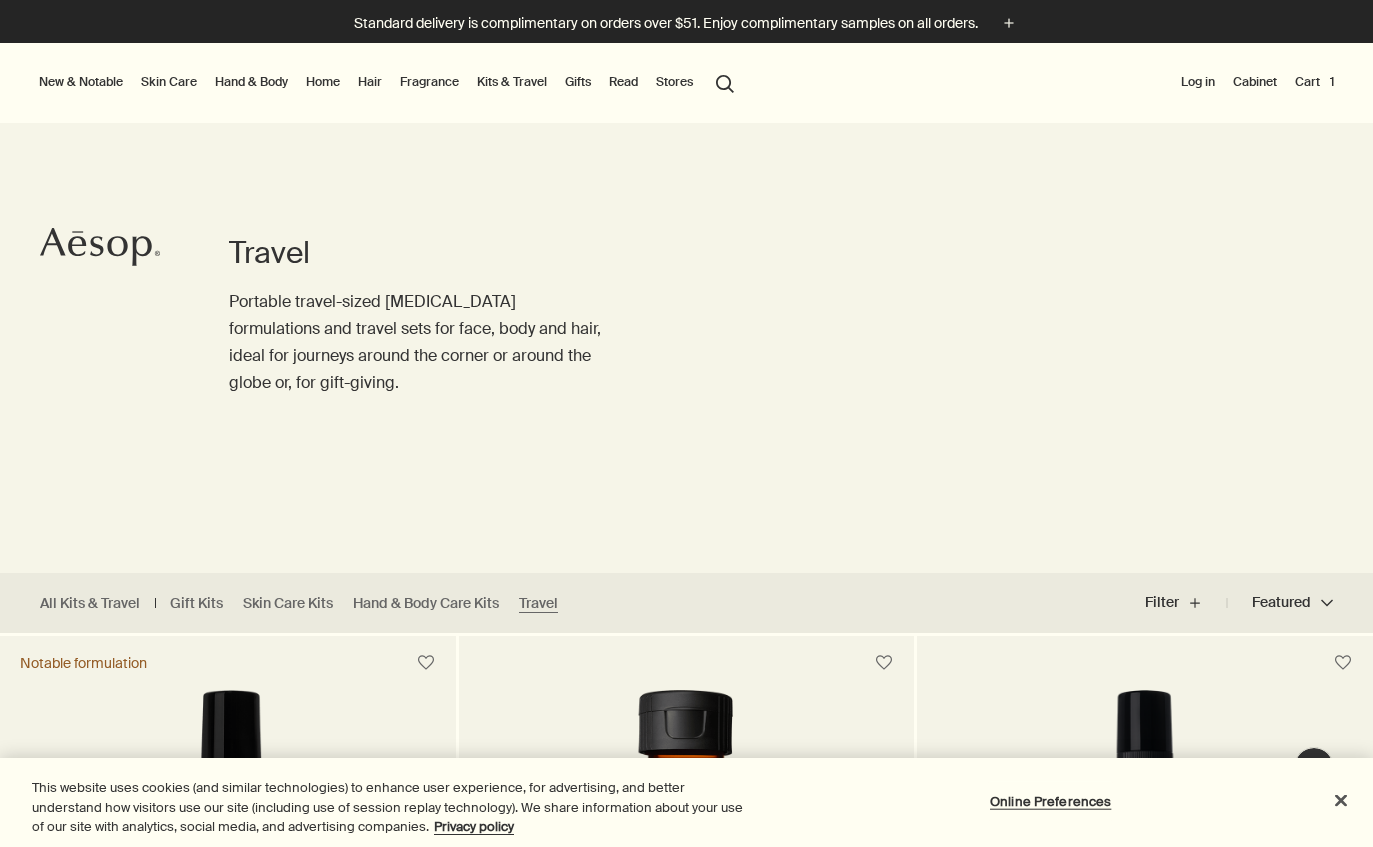 click on "New & Notable" at bounding box center [81, 82] 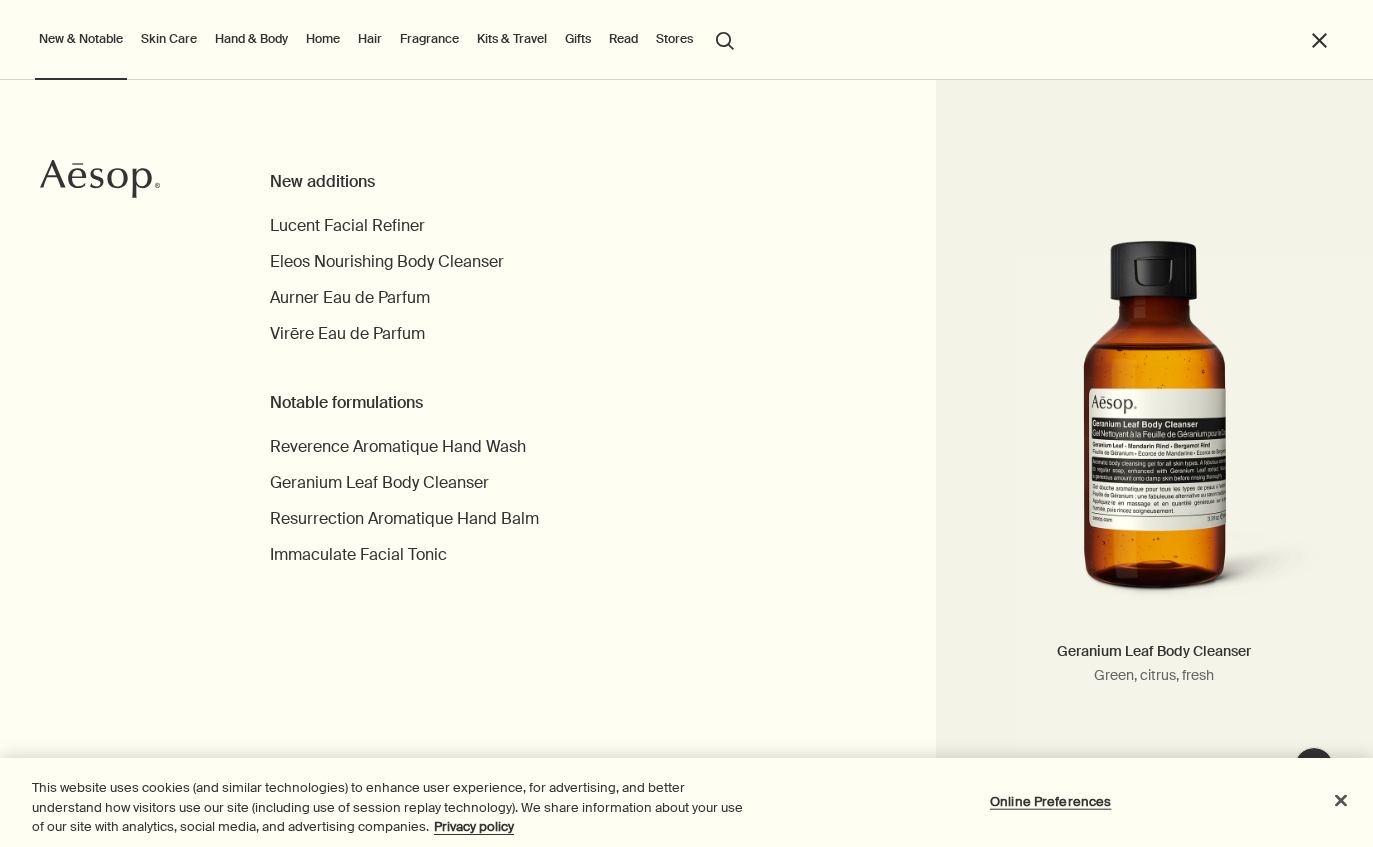 click at bounding box center (1154, 430) 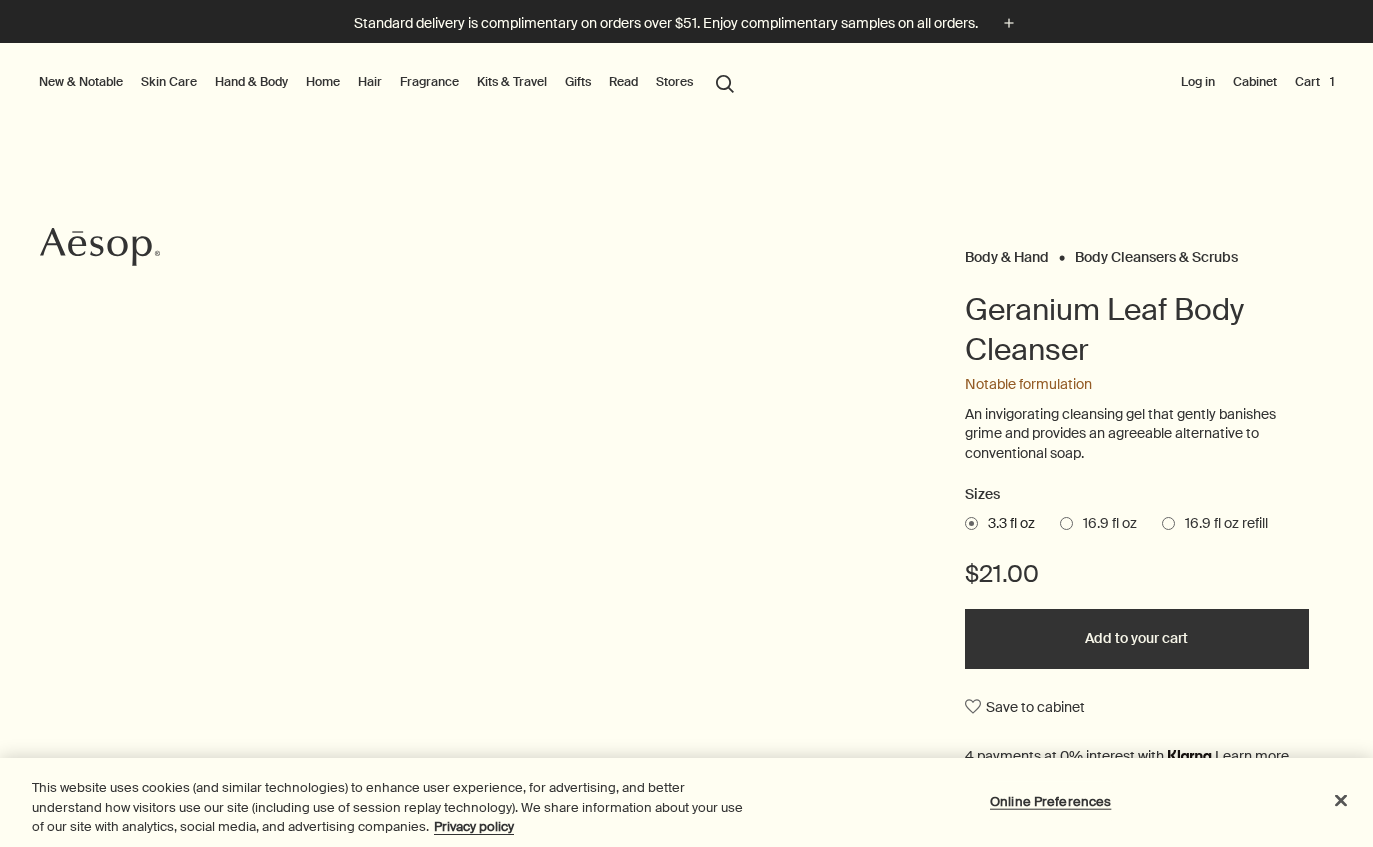 scroll, scrollTop: 0, scrollLeft: 0, axis: both 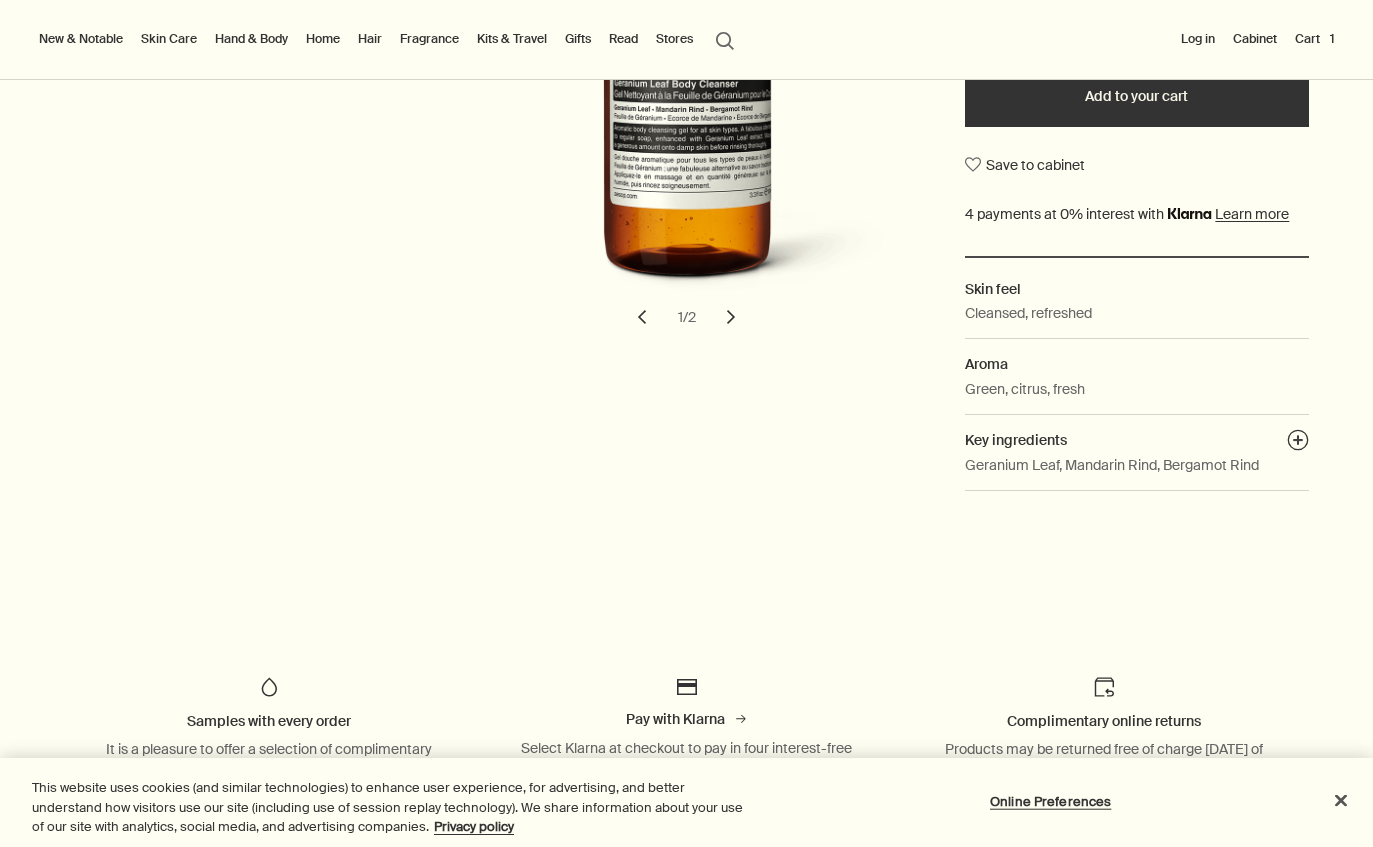 click on "plusAndCloseWithCircle" at bounding box center [1298, 443] 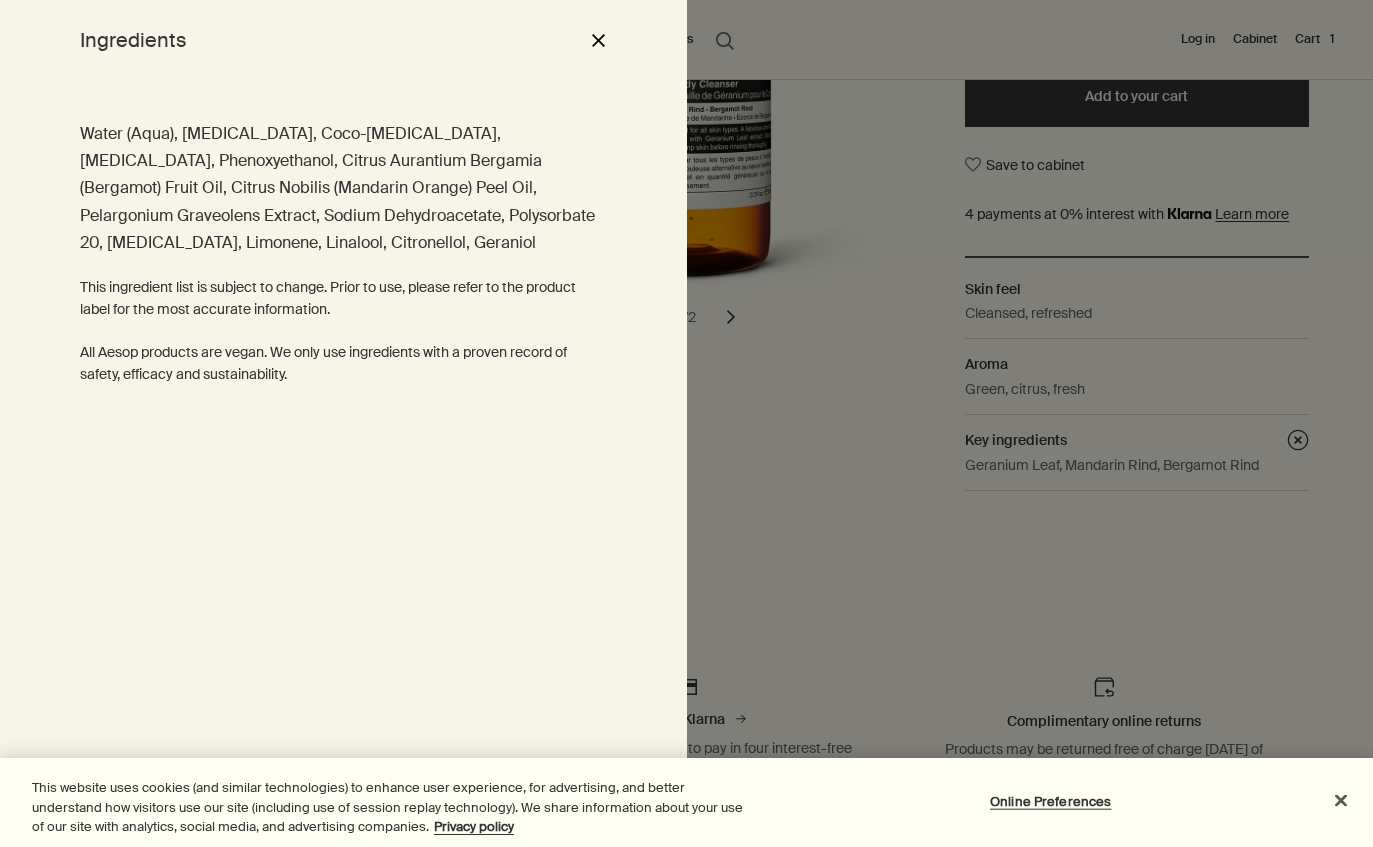 click at bounding box center [686, 423] 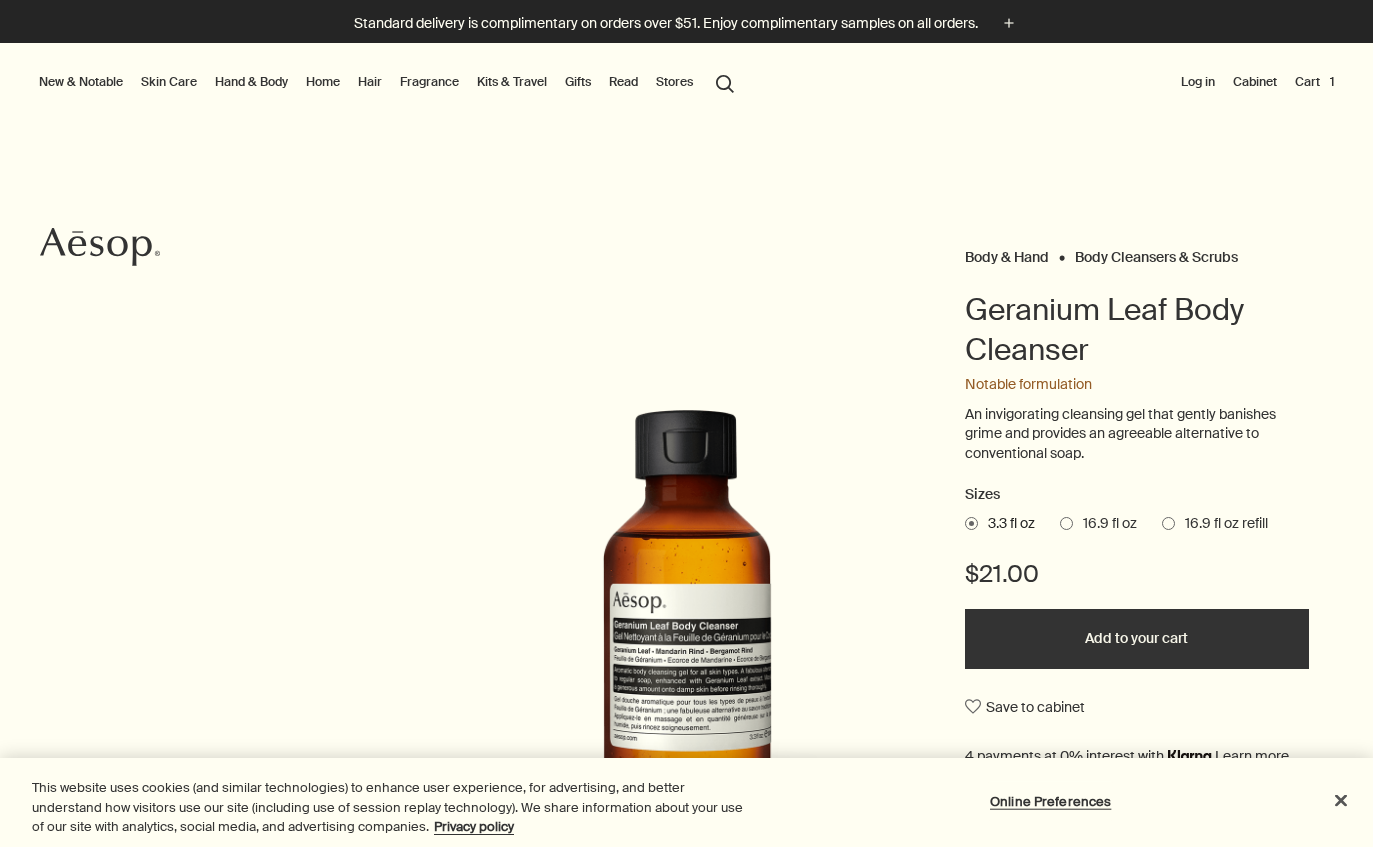 scroll, scrollTop: 0, scrollLeft: 0, axis: both 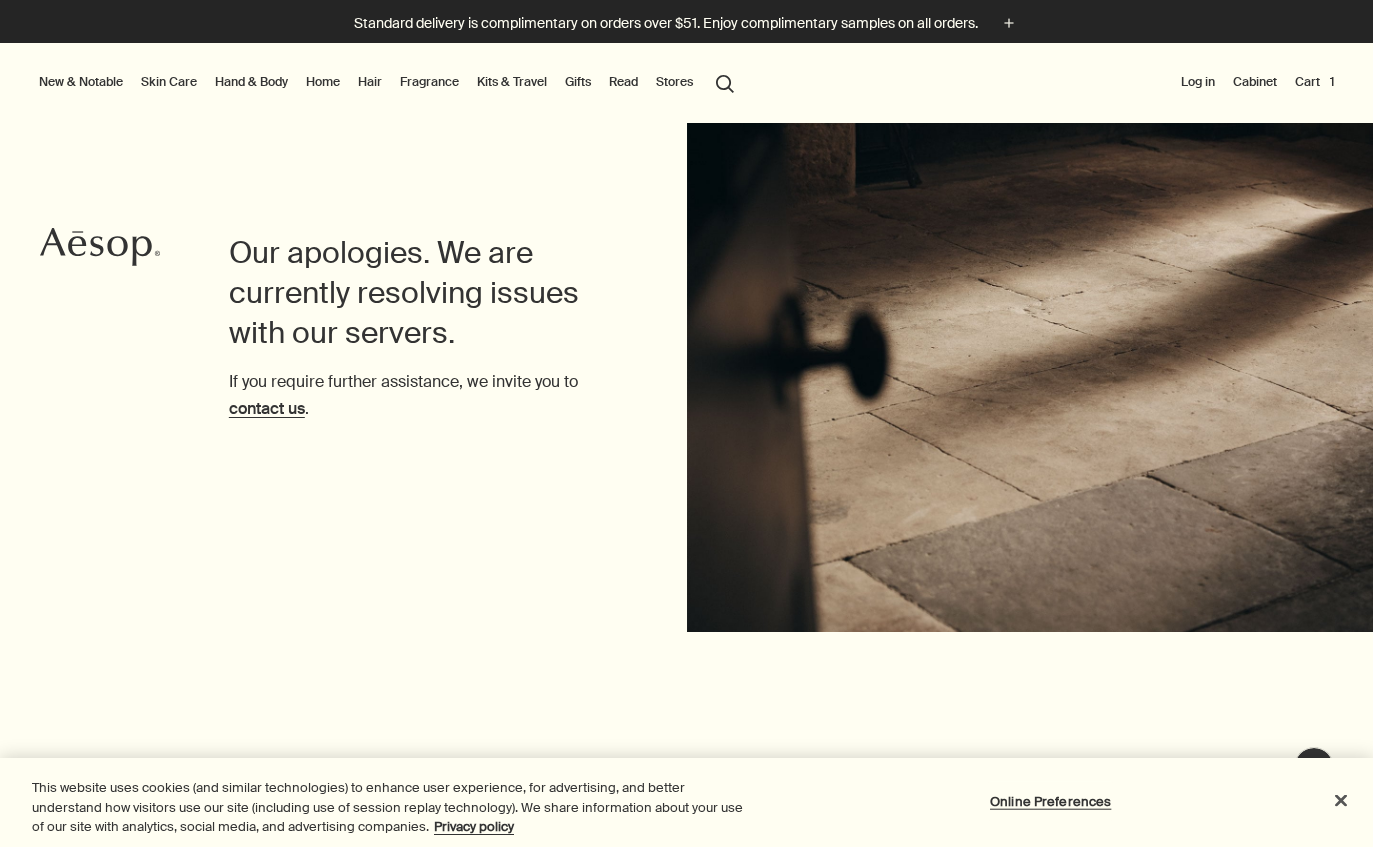 click on "Cart 1" at bounding box center (1314, 83) 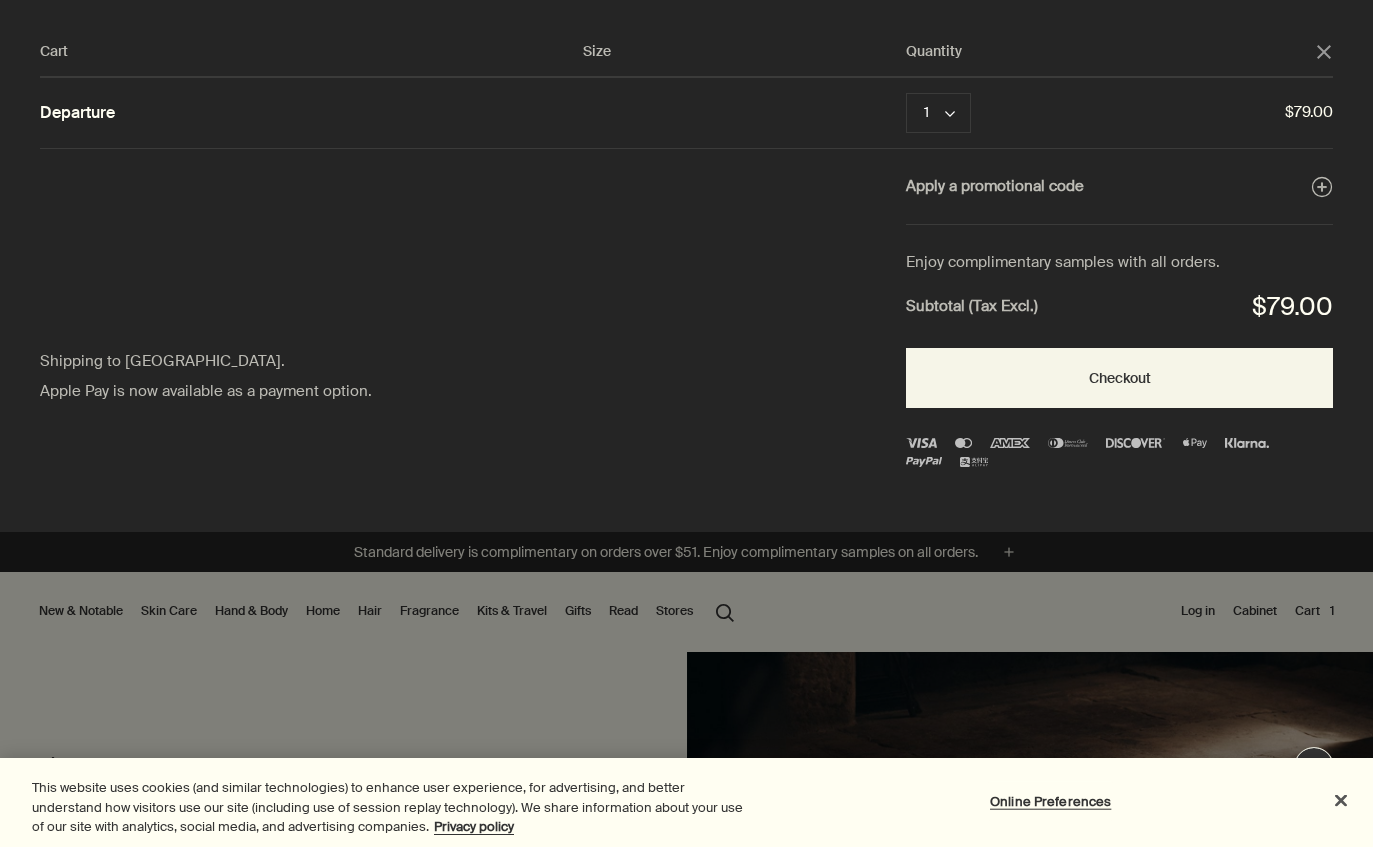 click on "Remove" at bounding box center (1028, 113) 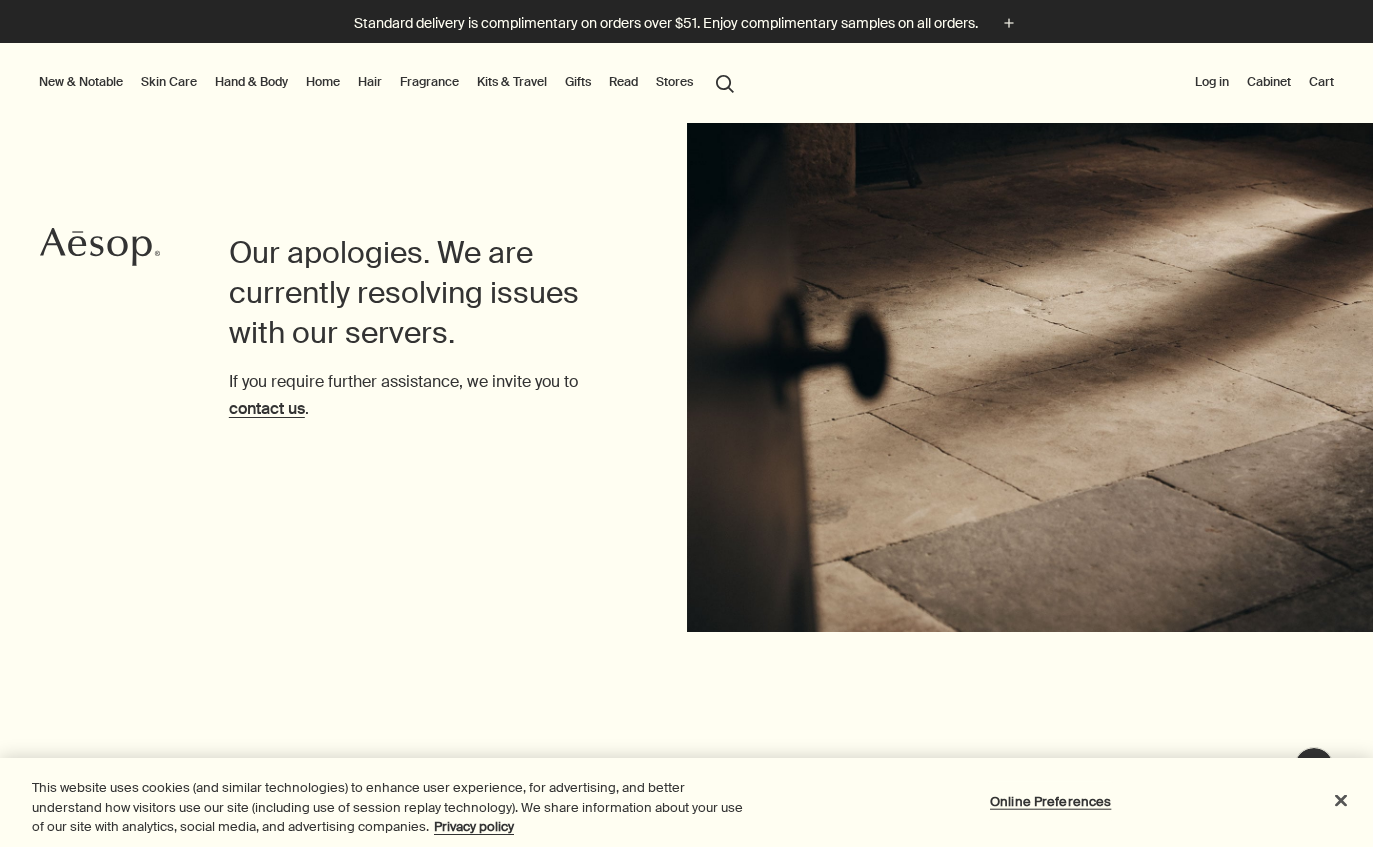 click on "Cabinet" at bounding box center [1269, 82] 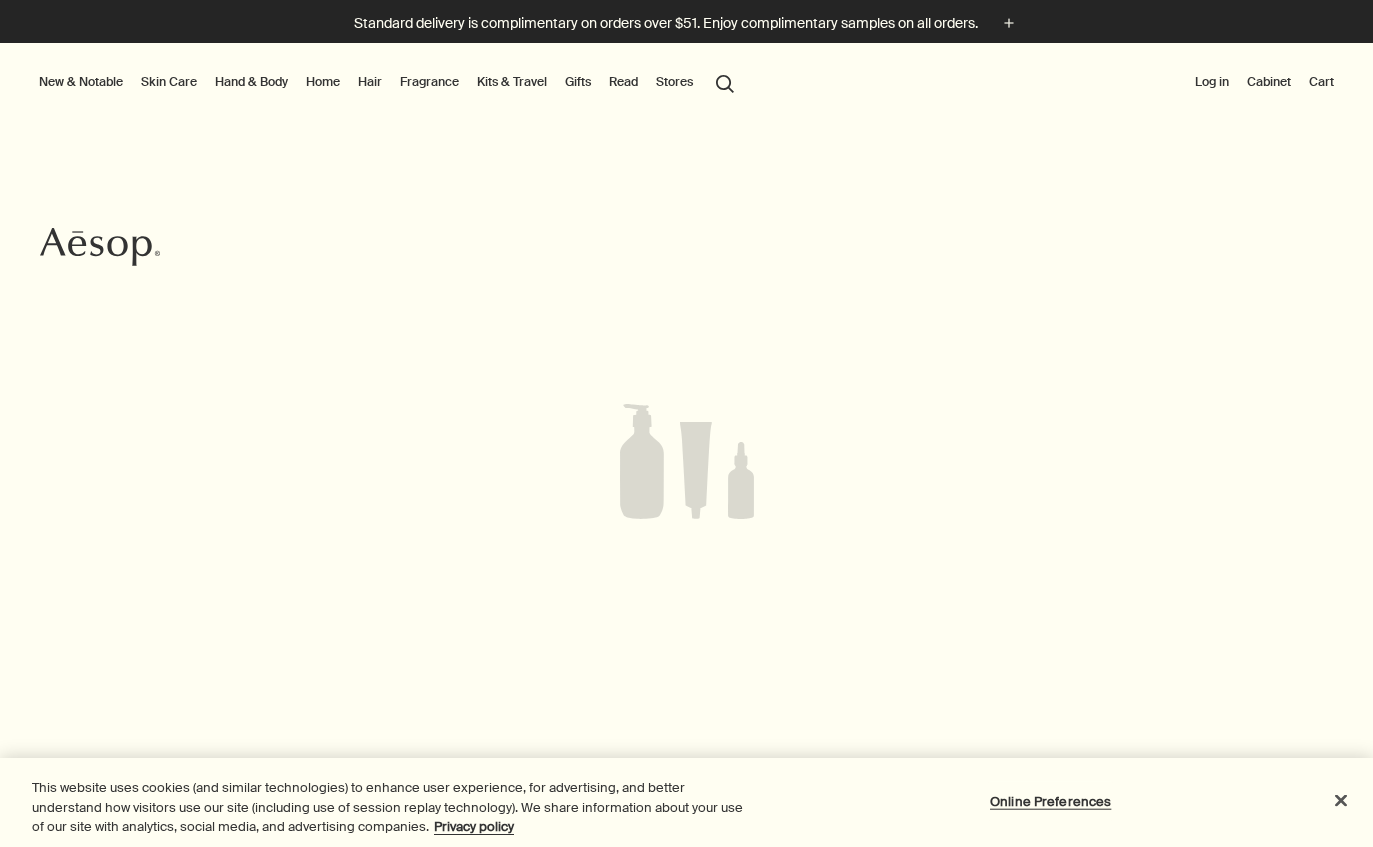scroll, scrollTop: 0, scrollLeft: 0, axis: both 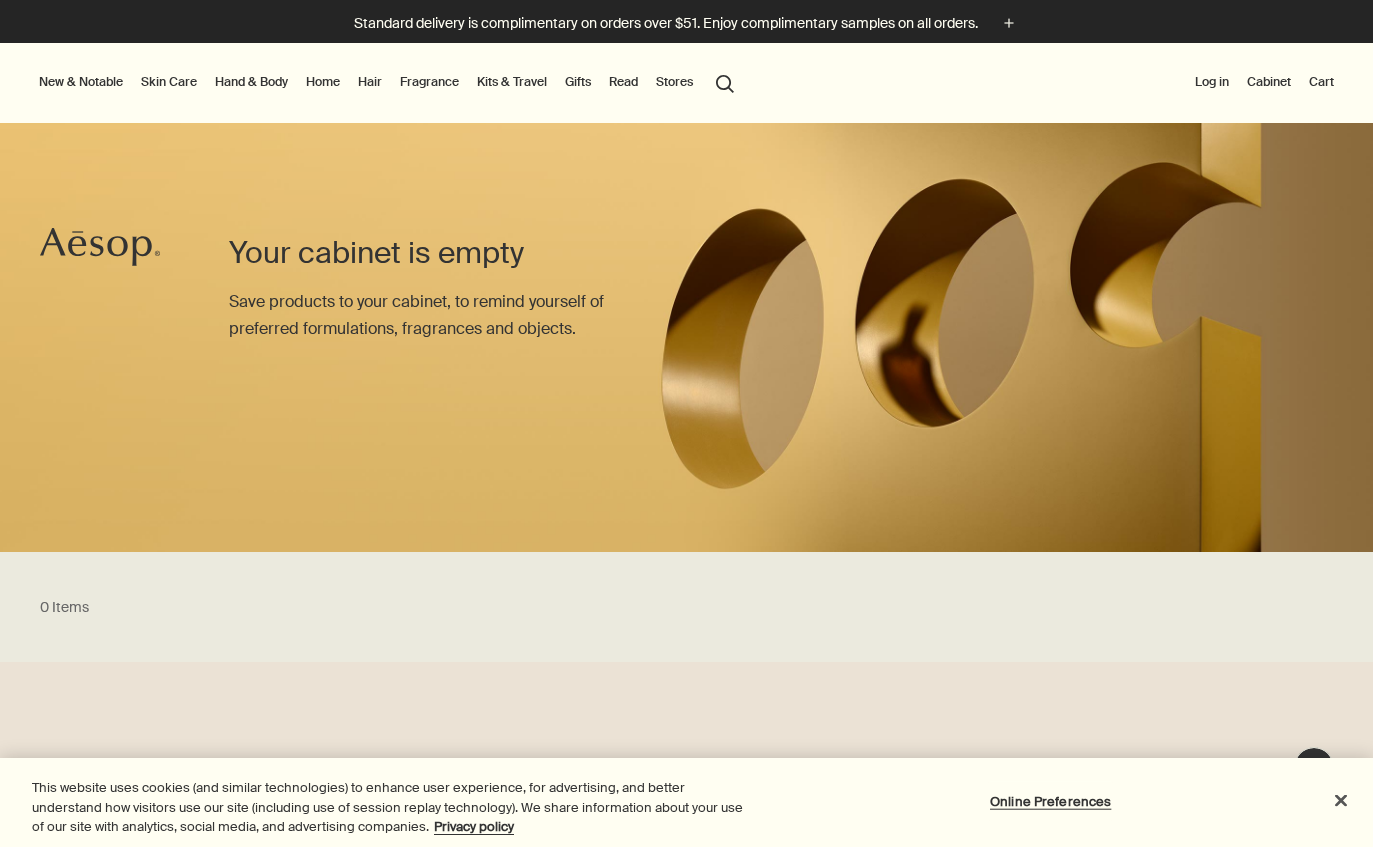 click on "Home" at bounding box center (323, 82) 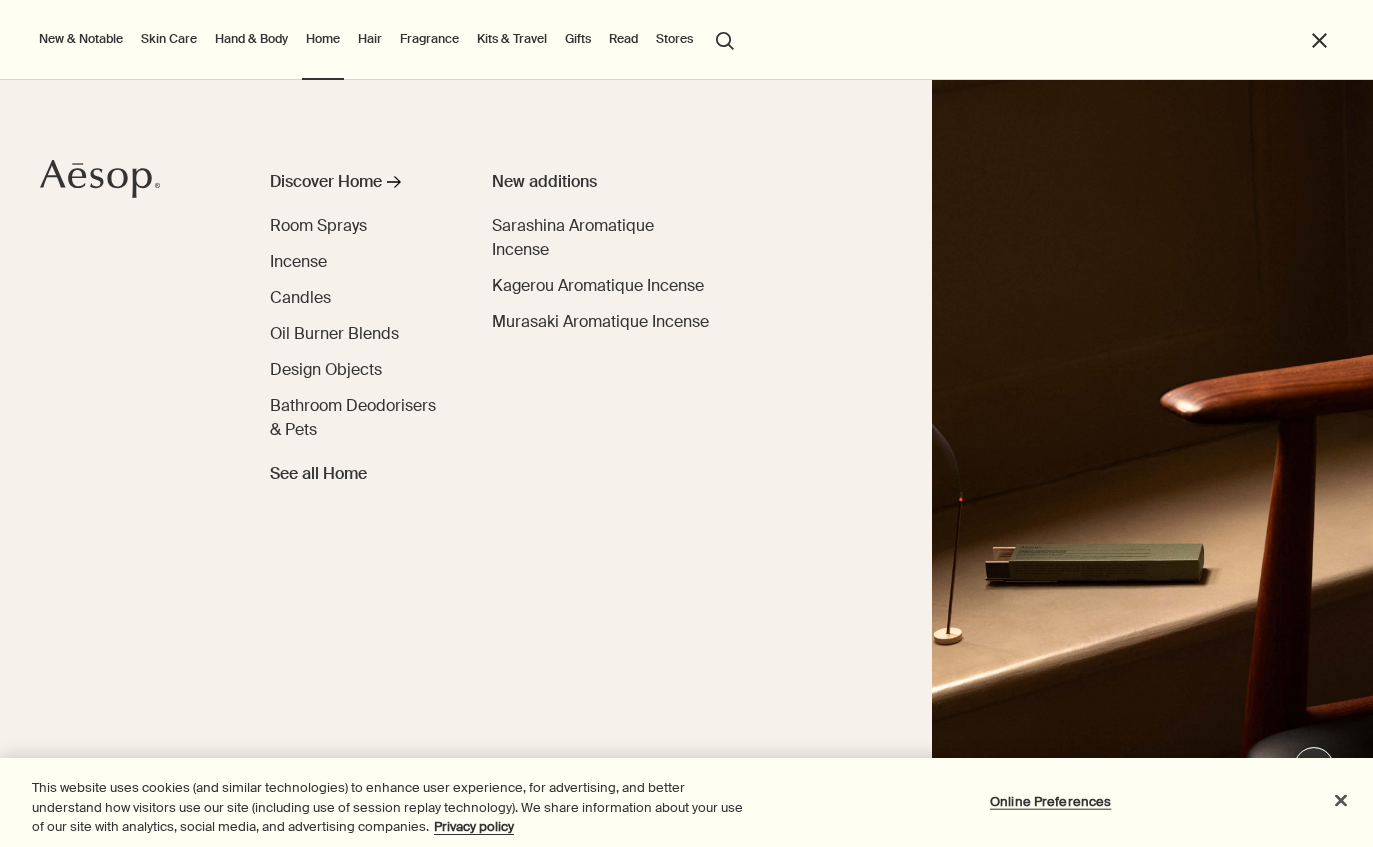click on "Bathroom Deodorisers & Pets" at bounding box center (353, 417) 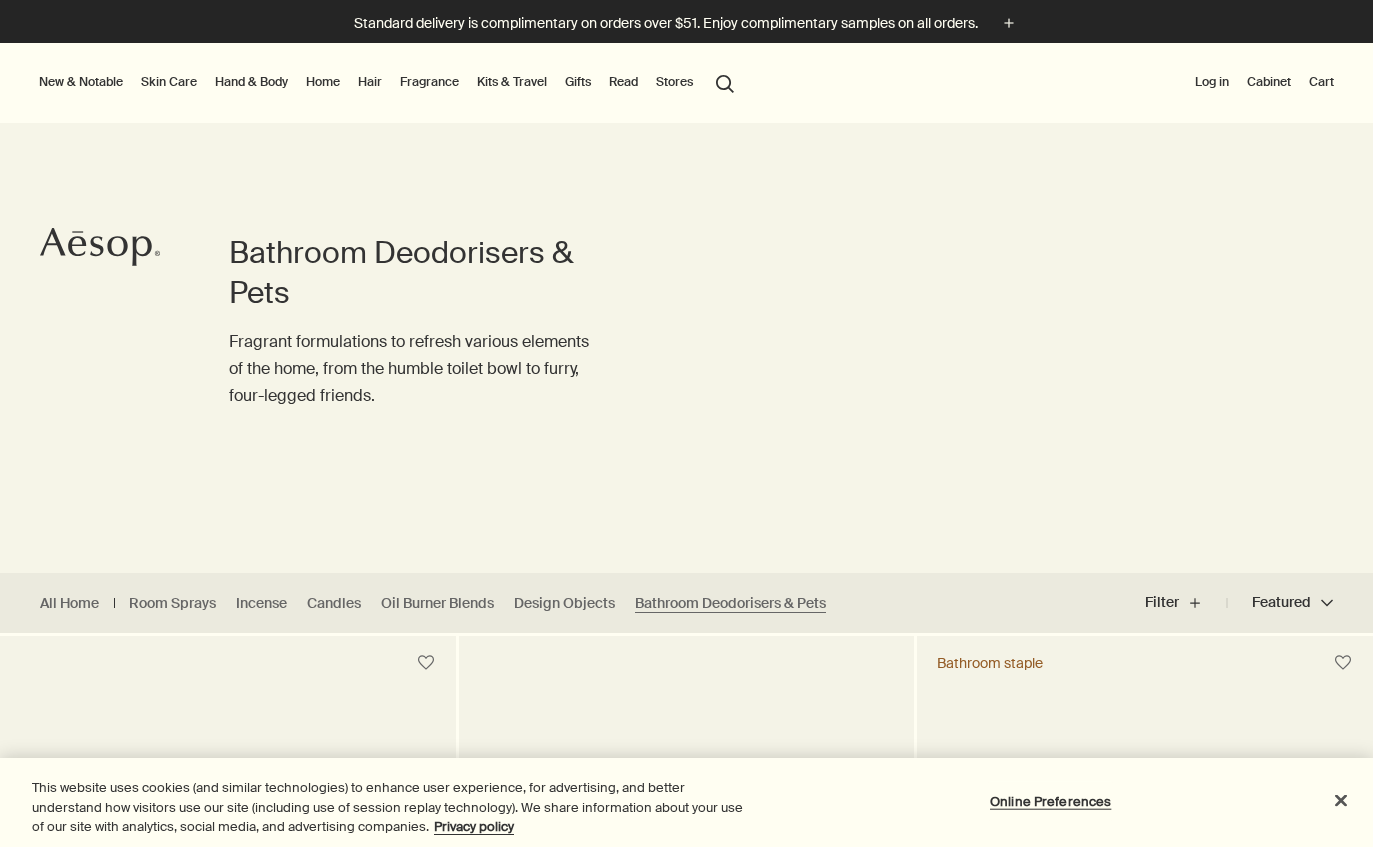 scroll, scrollTop: 0, scrollLeft: 0, axis: both 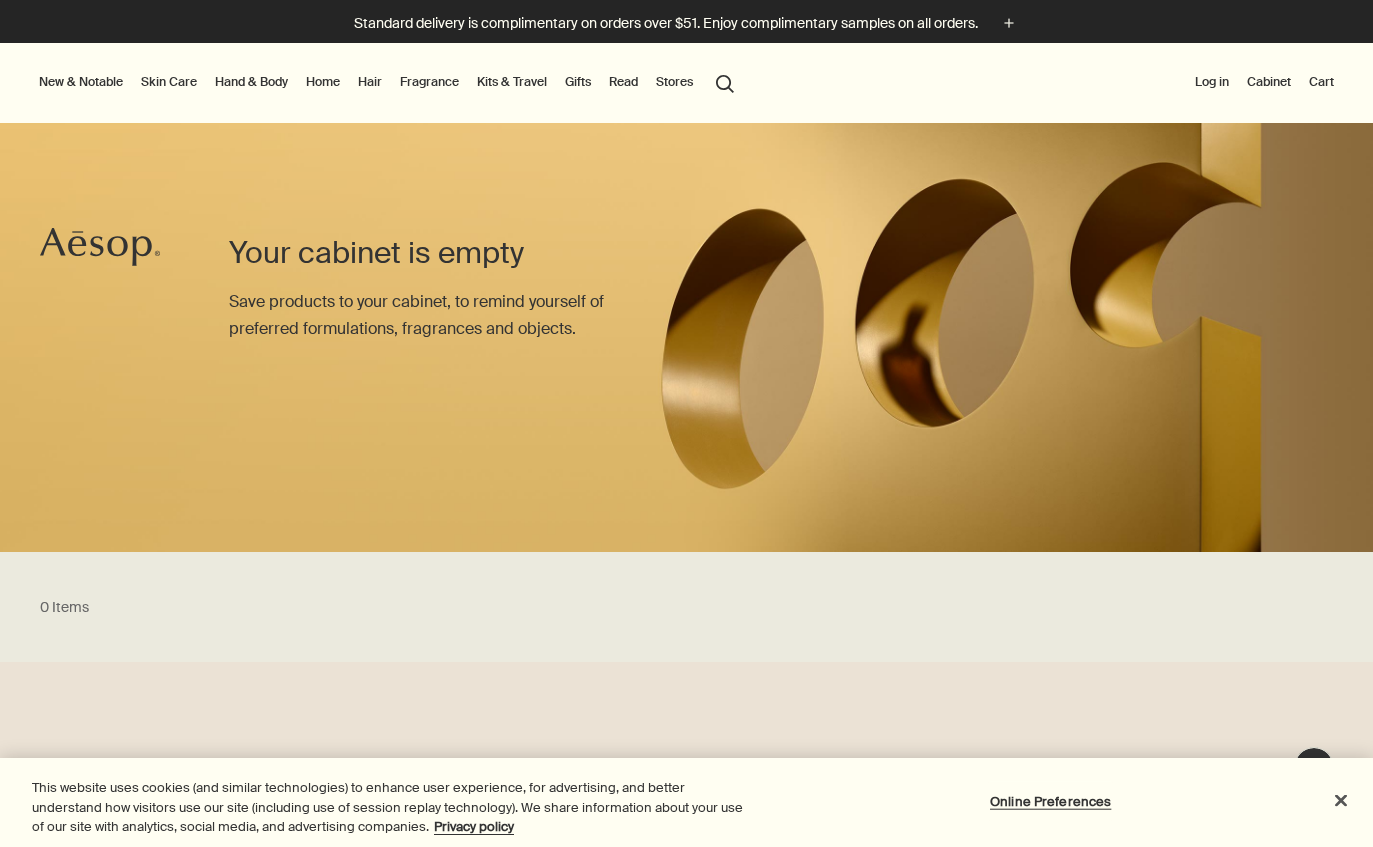 click on "Home" at bounding box center [323, 82] 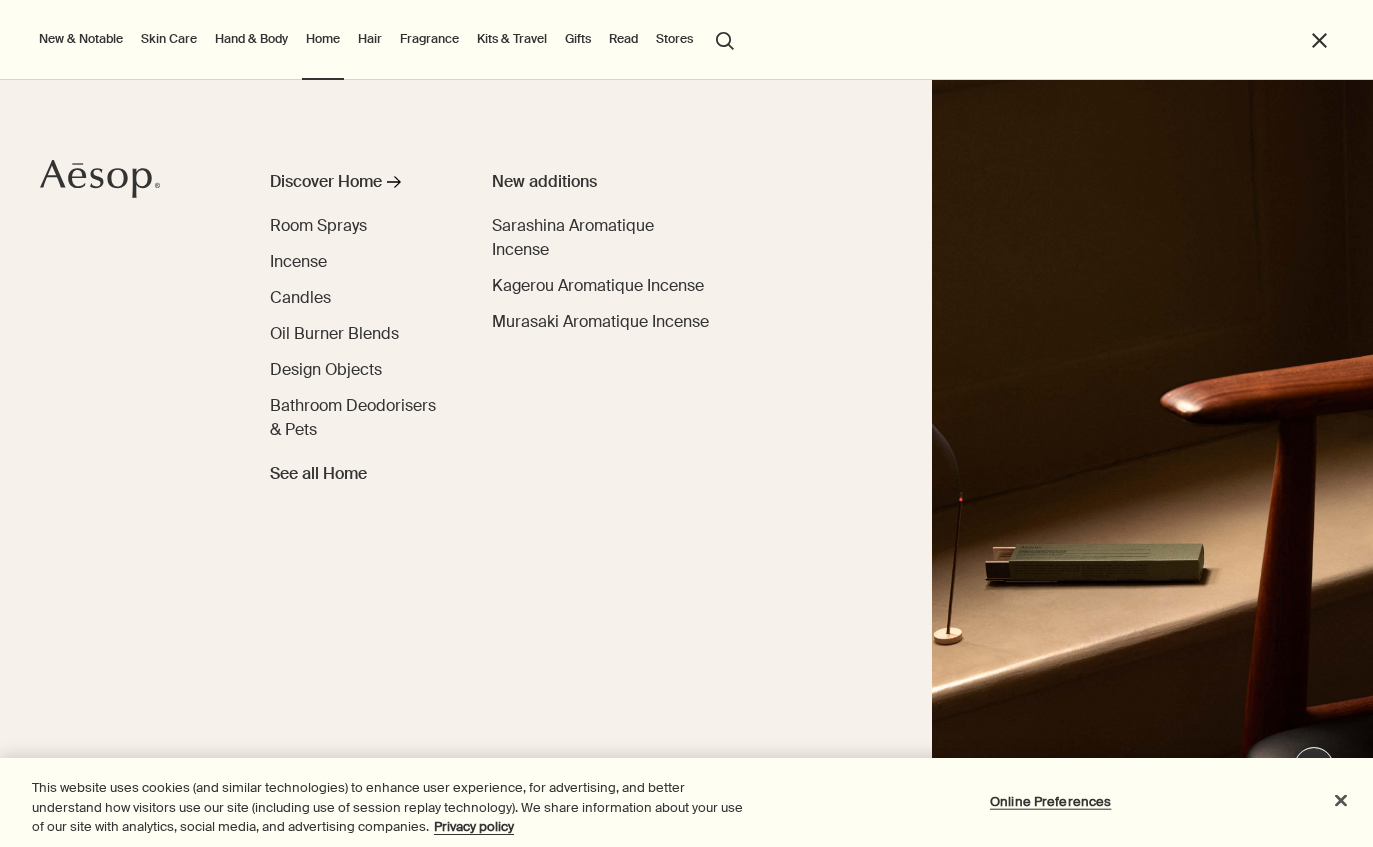 click on "Room Sprays" at bounding box center [318, 225] 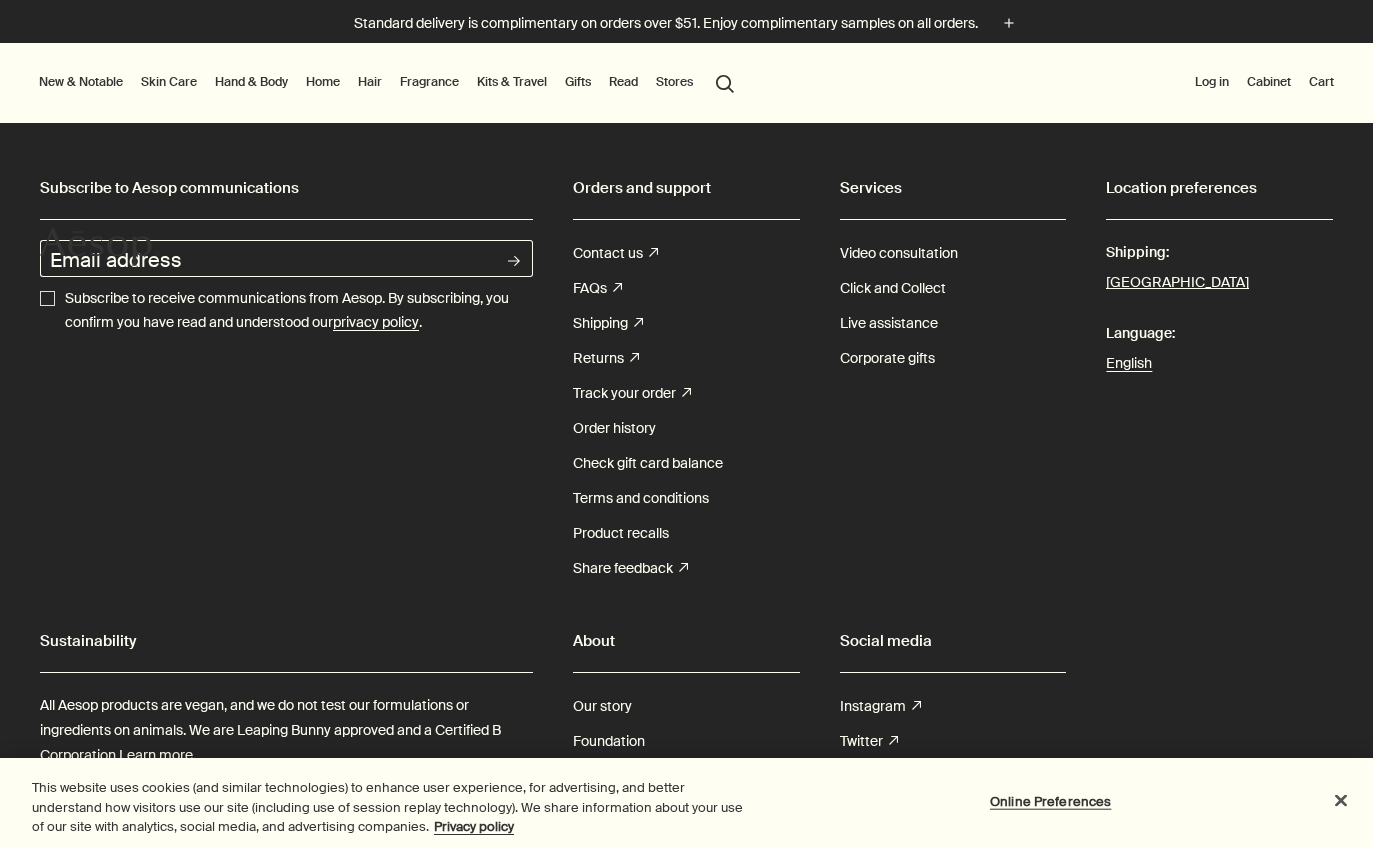 scroll, scrollTop: 0, scrollLeft: 0, axis: both 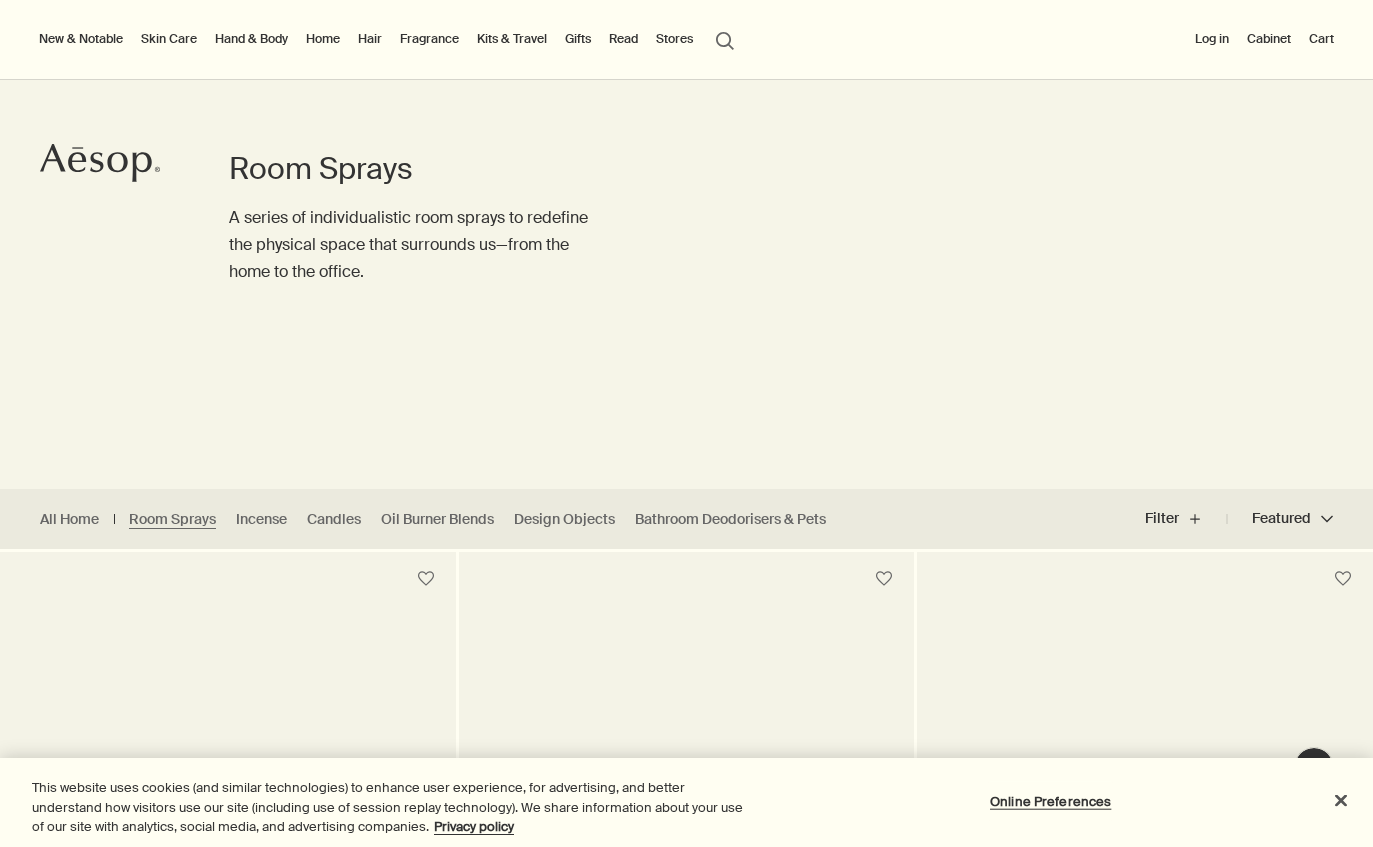 click on "Home" at bounding box center (323, 39) 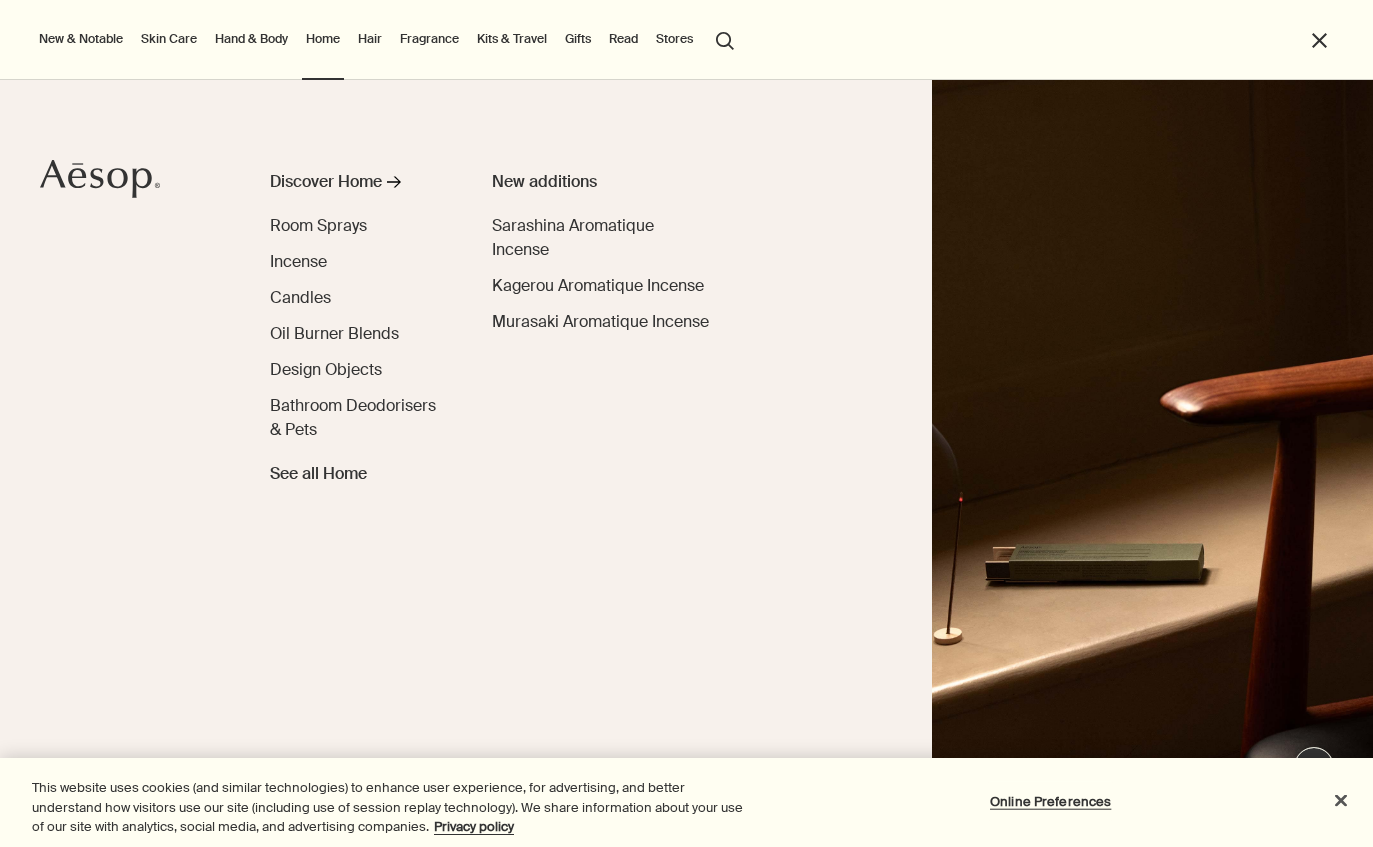 click on "Incense" at bounding box center (298, 261) 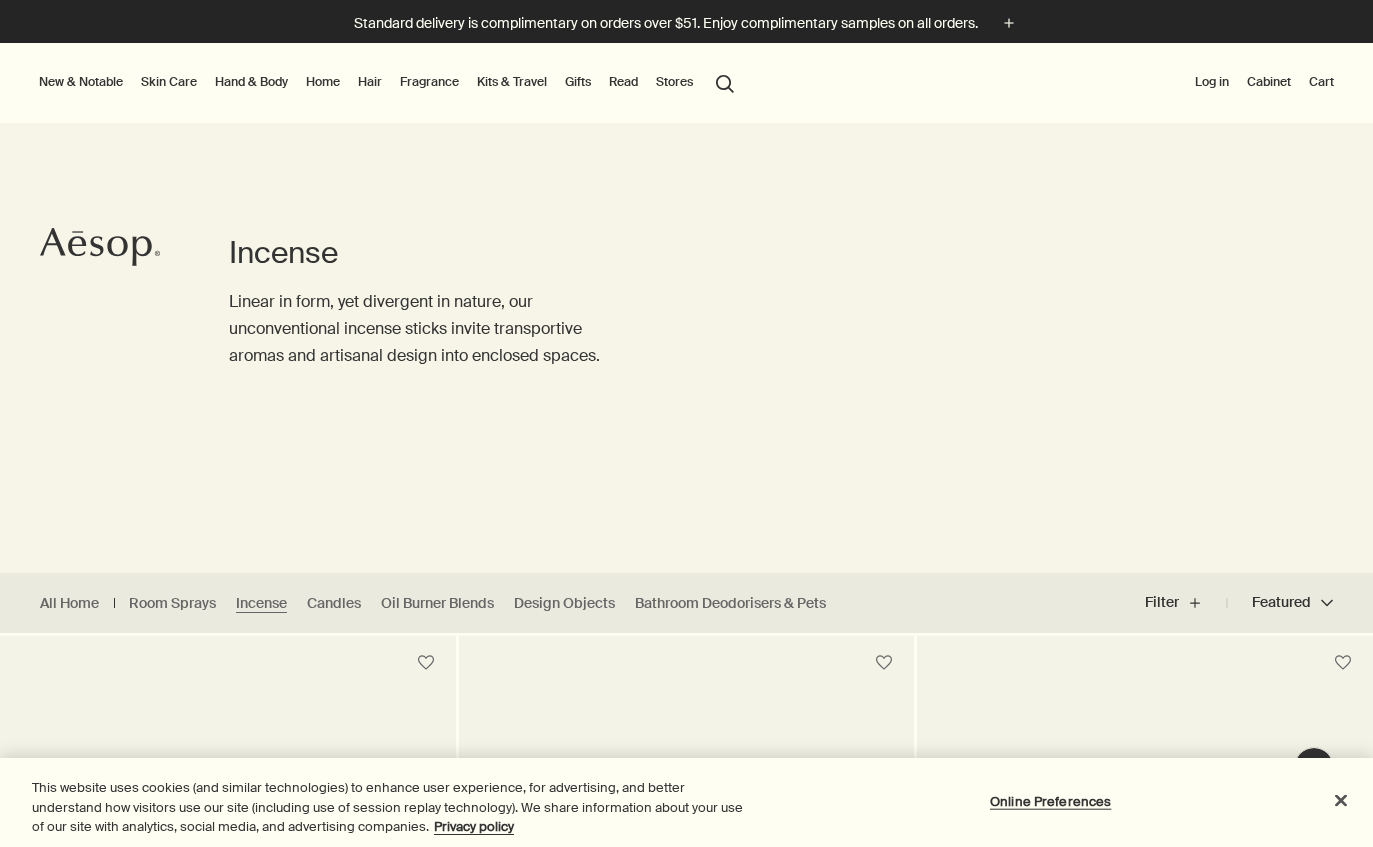 scroll, scrollTop: 0, scrollLeft: 0, axis: both 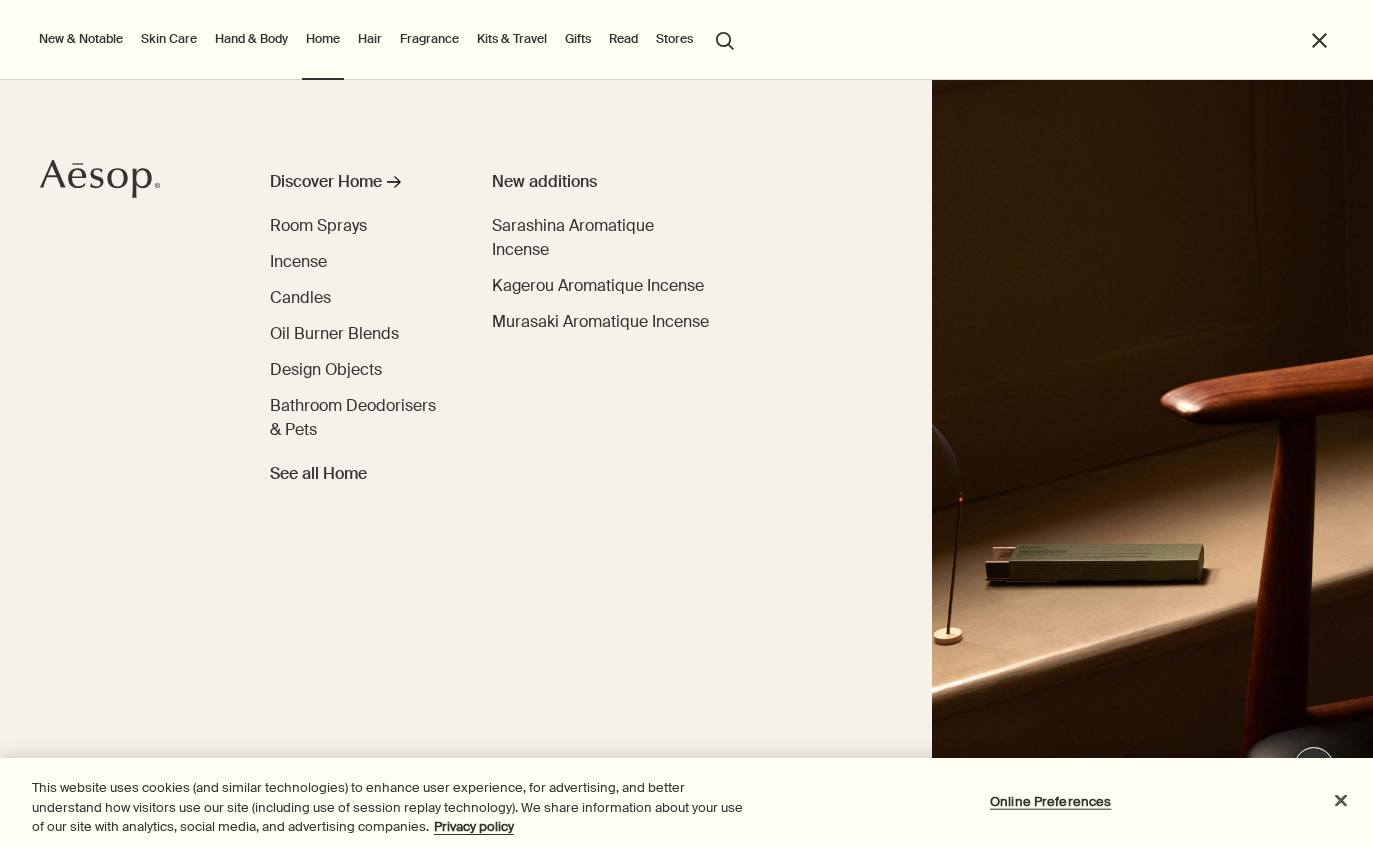 click on "Design Objects" at bounding box center [326, 369] 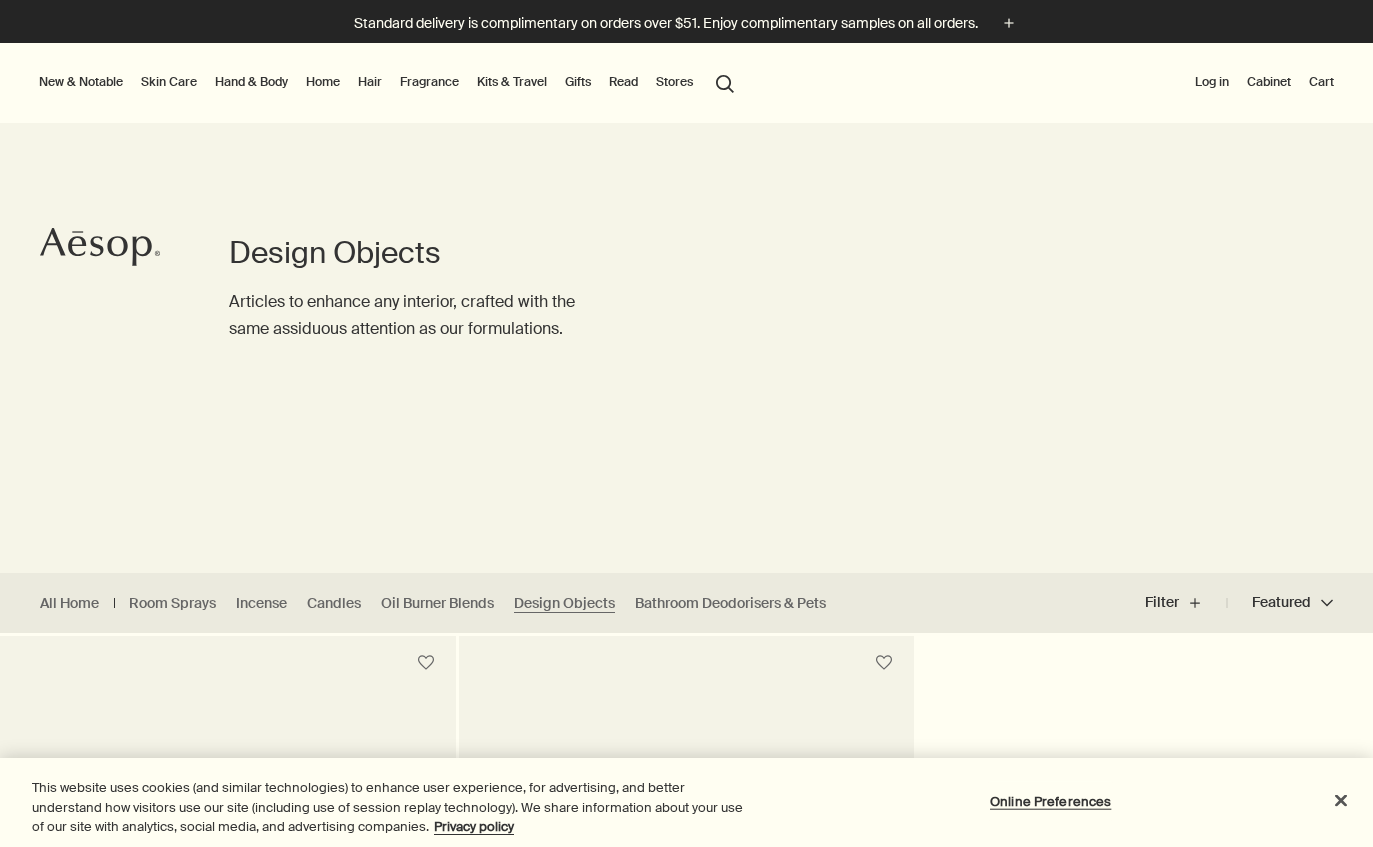 scroll, scrollTop: 5, scrollLeft: 0, axis: vertical 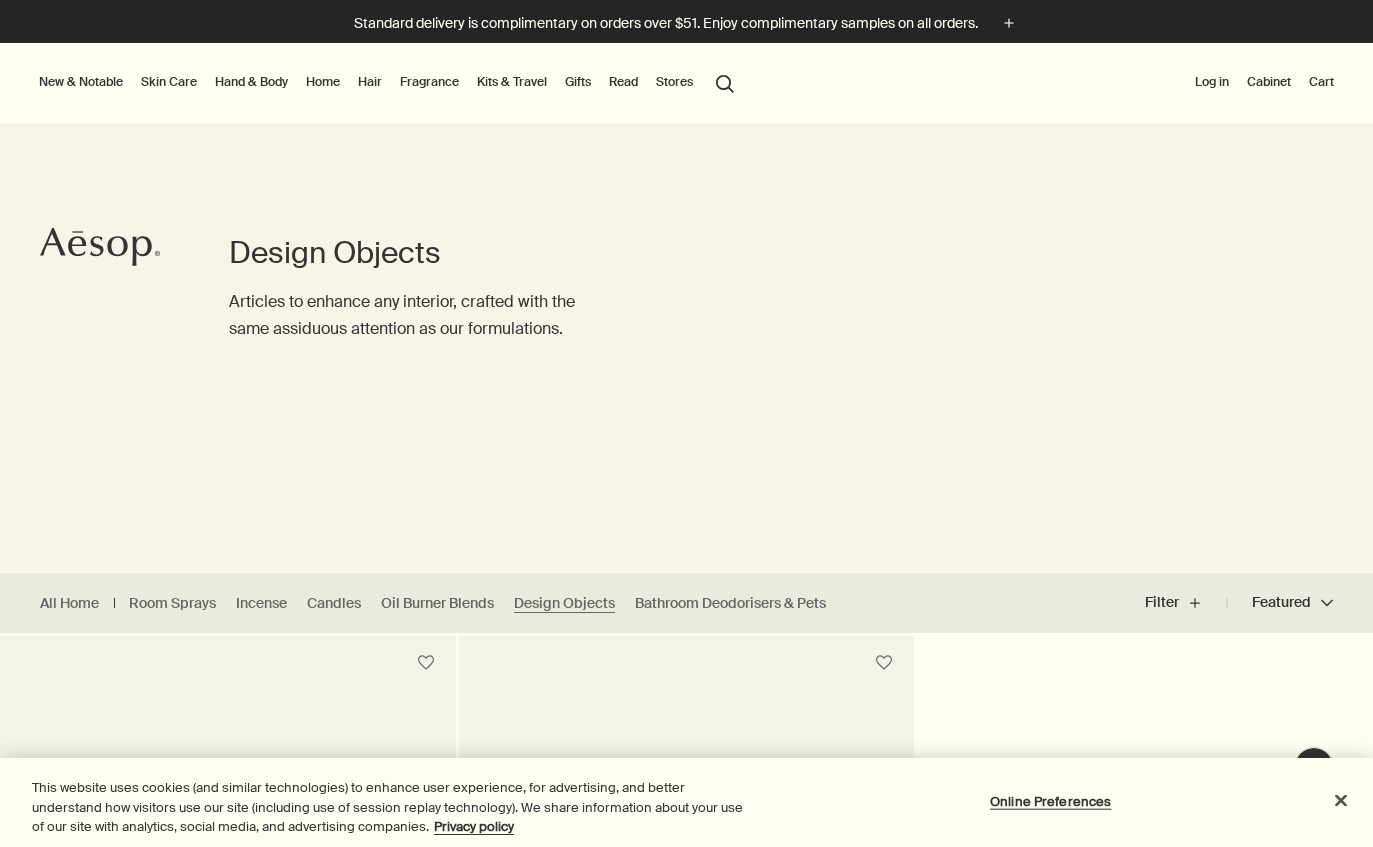 click on "Home" at bounding box center (323, 82) 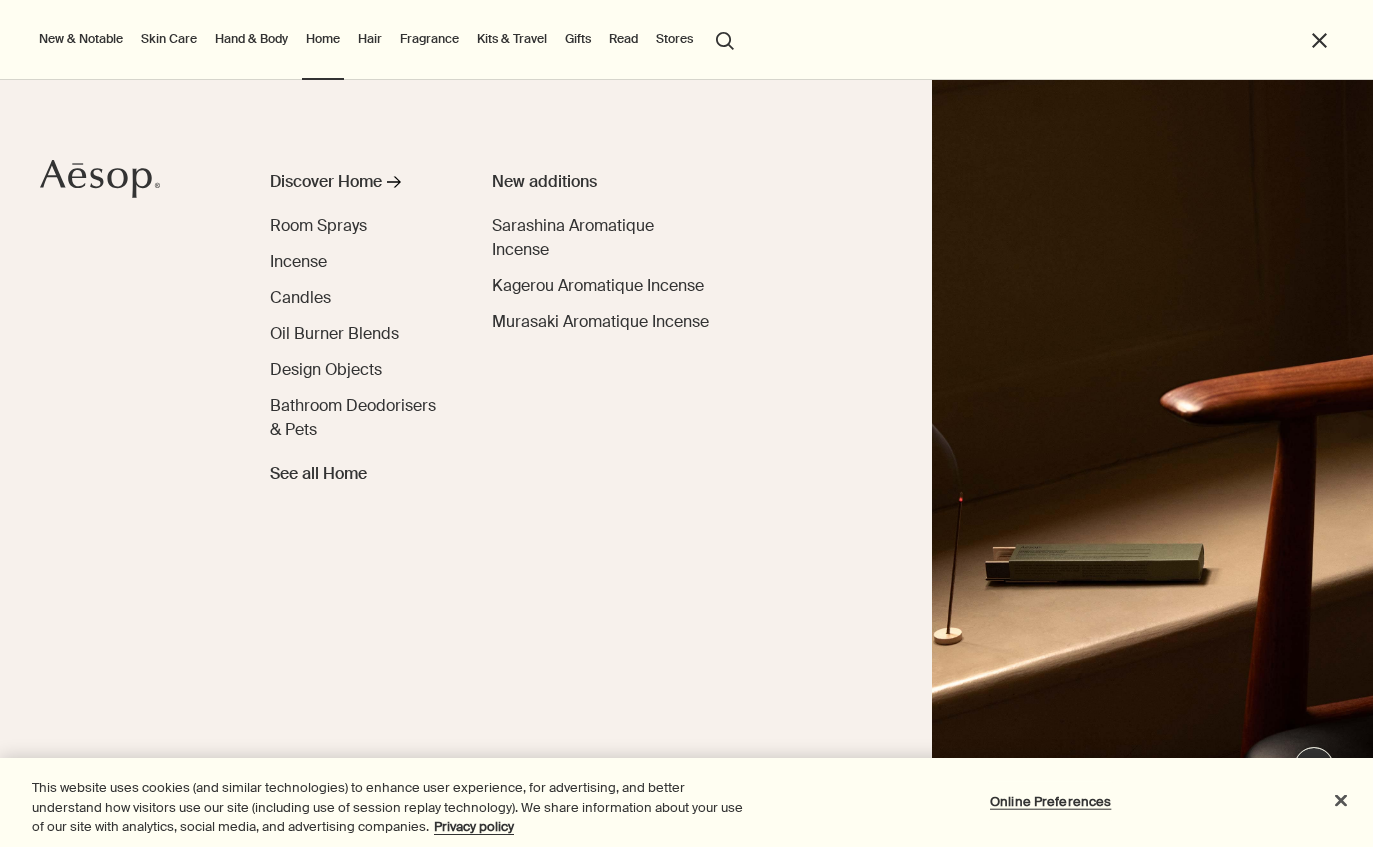 click on "Fragrance" at bounding box center [429, 39] 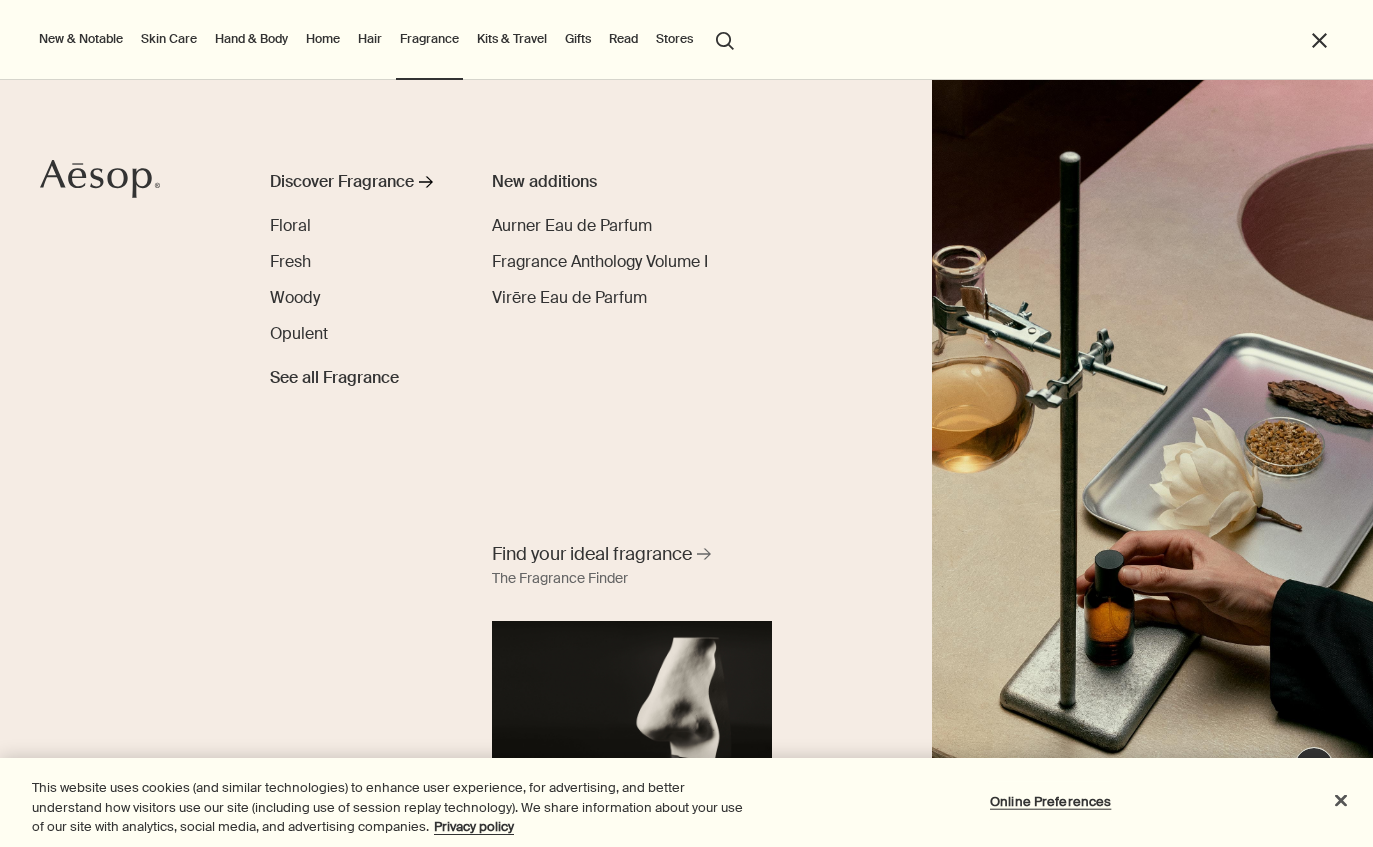 click on "Floral" at bounding box center [290, 225] 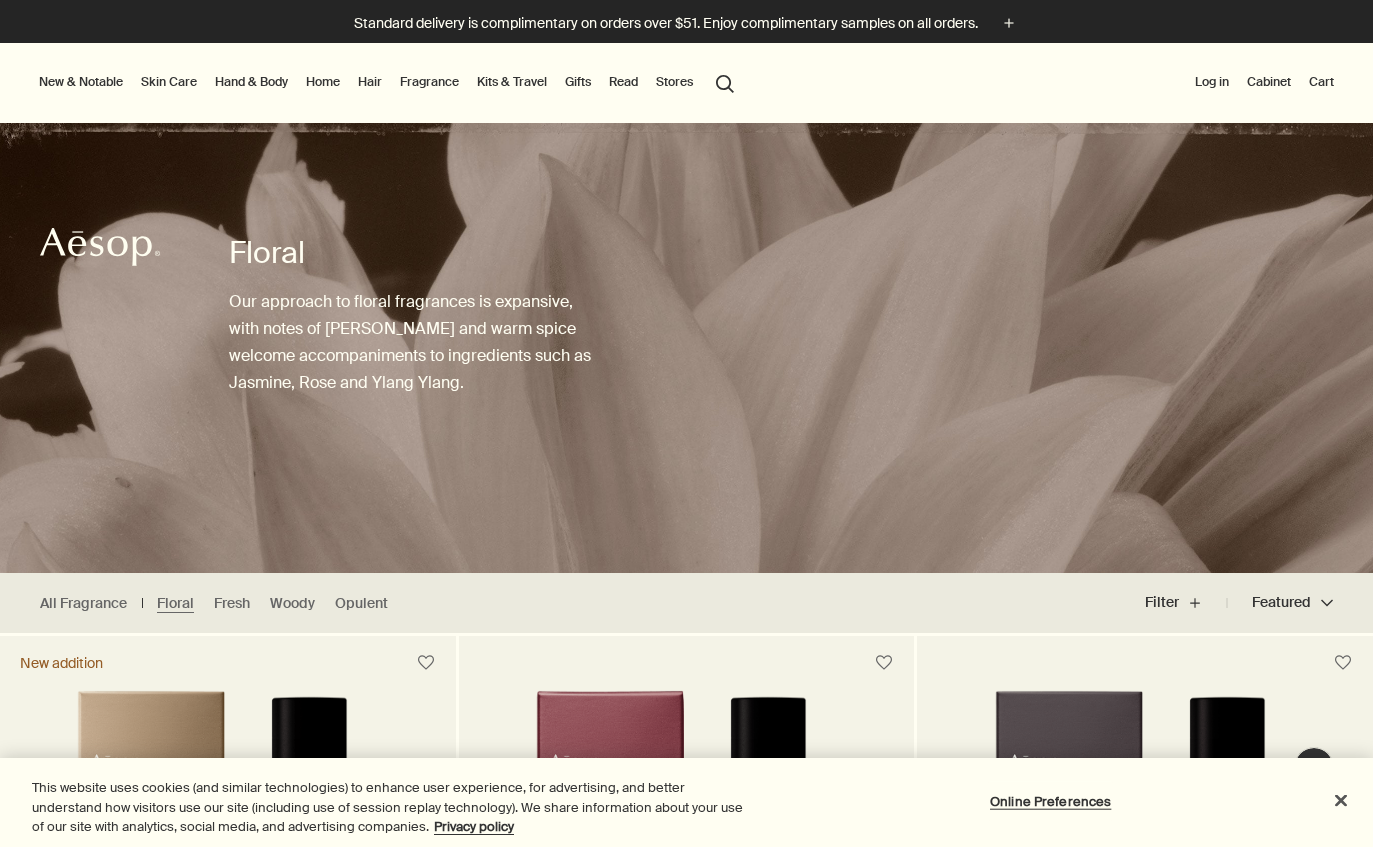 scroll, scrollTop: 0, scrollLeft: 0, axis: both 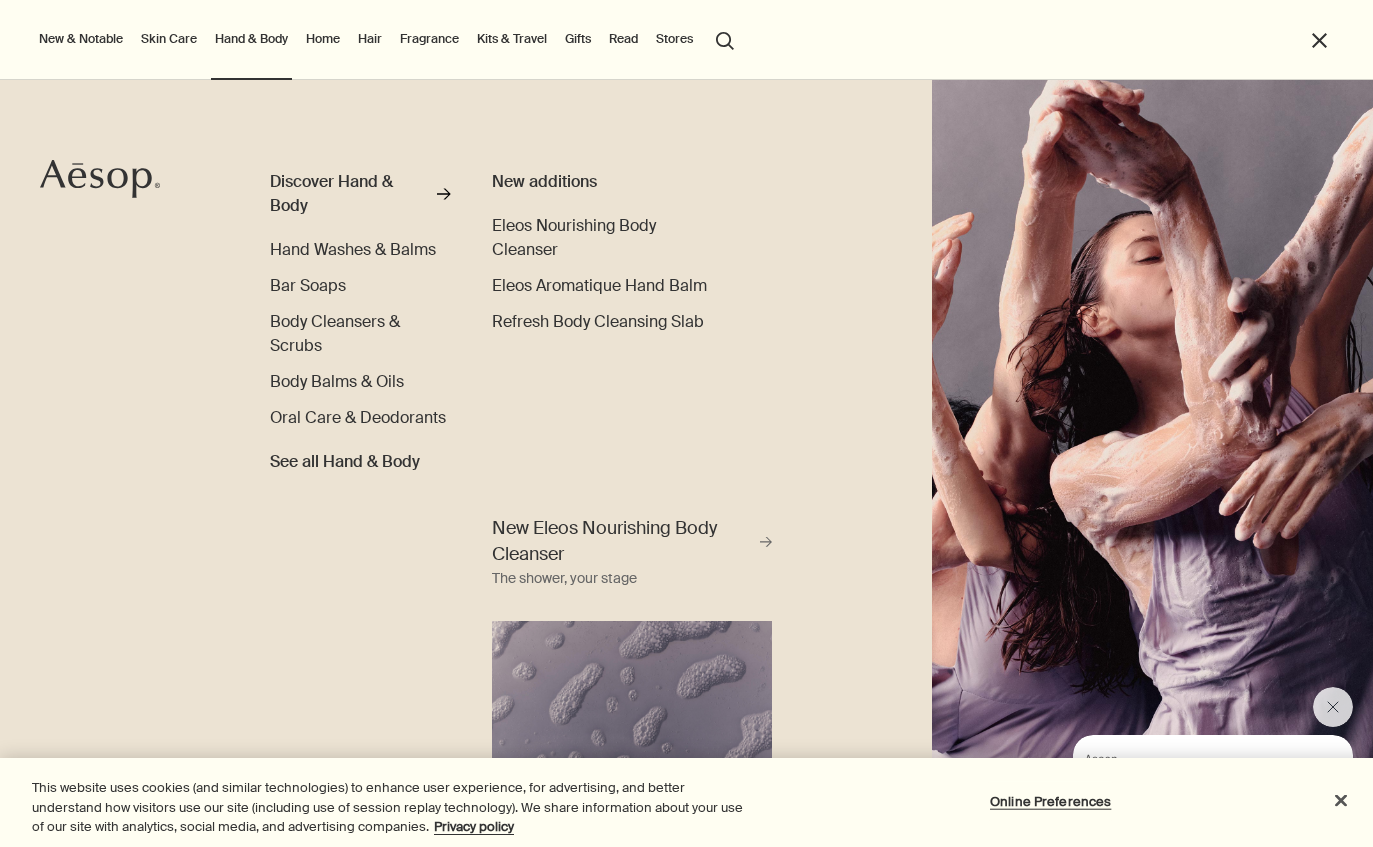 click on "Skin Care" at bounding box center [169, 39] 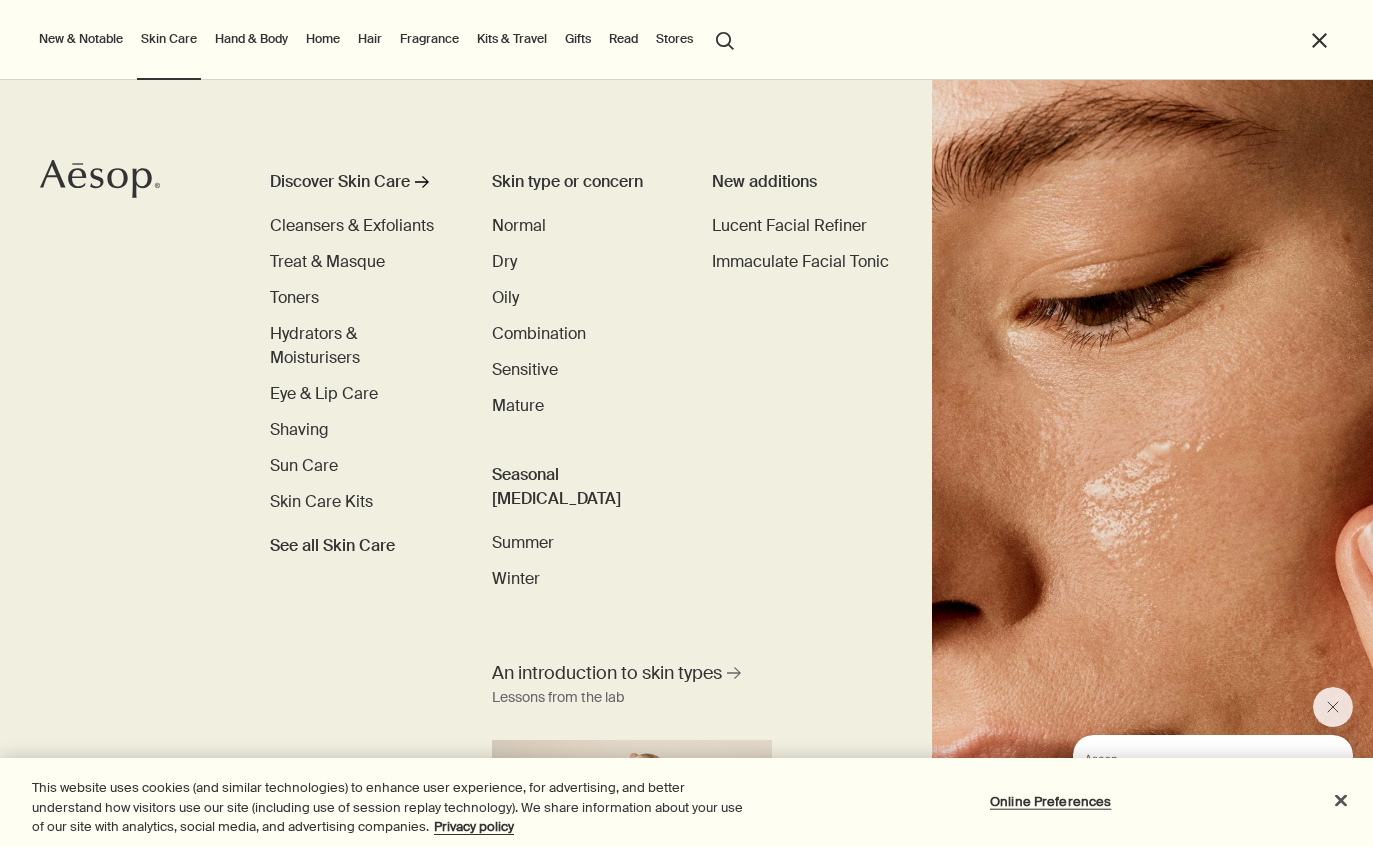 click on "Sensitive" at bounding box center [525, 369] 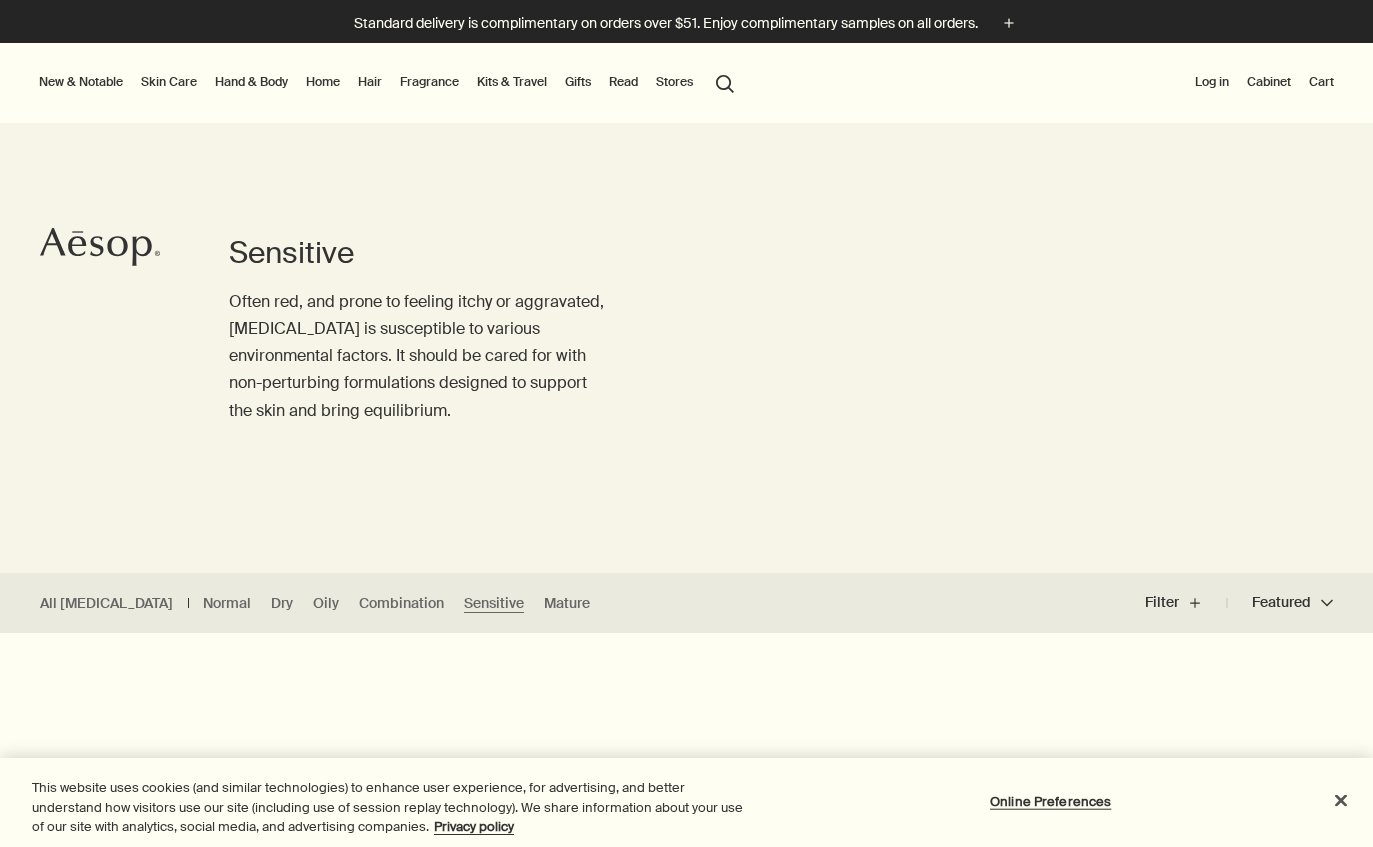 scroll, scrollTop: 0, scrollLeft: 0, axis: both 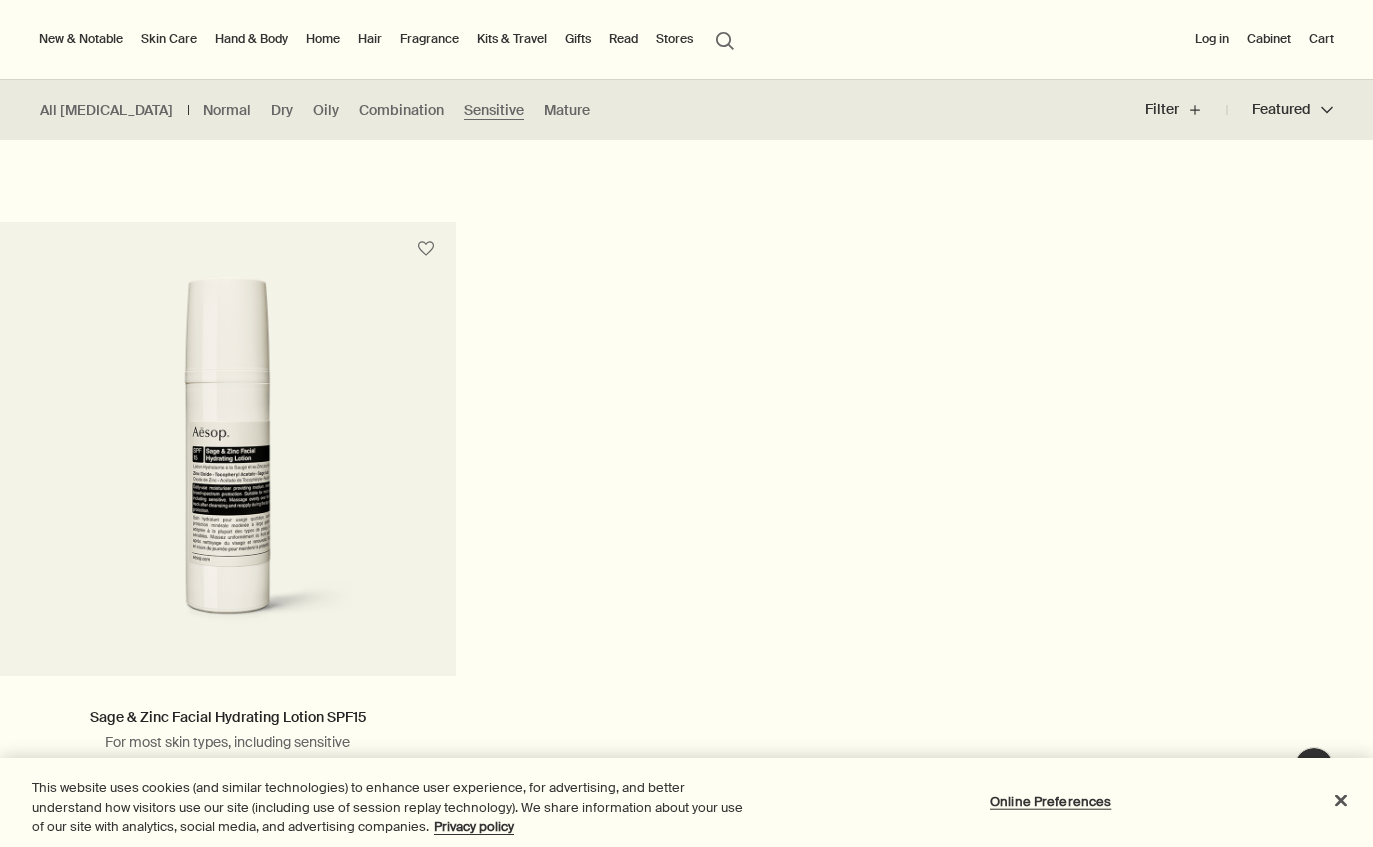click on "Skin Care" at bounding box center [169, 39] 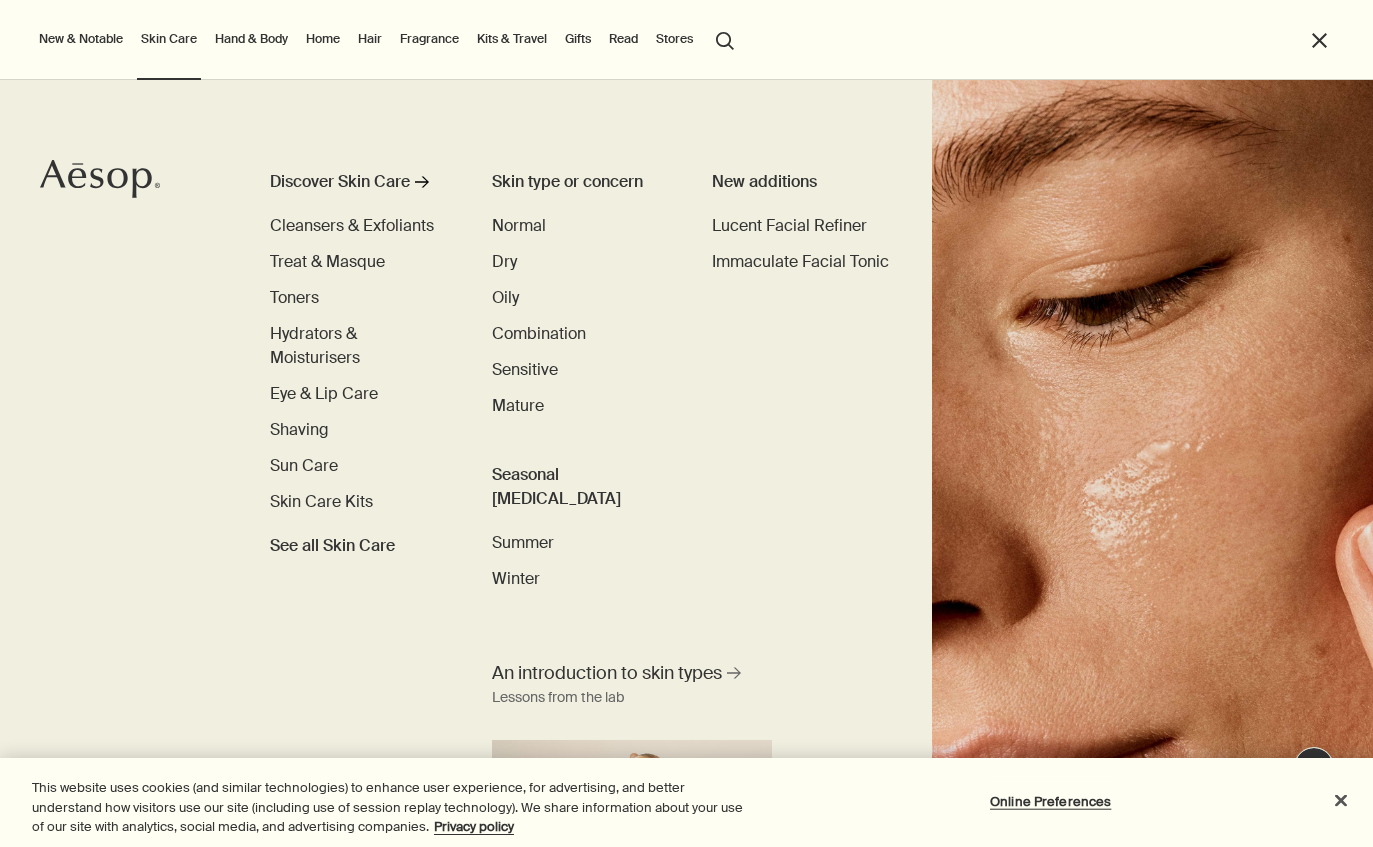 click on "Summer" at bounding box center [523, 542] 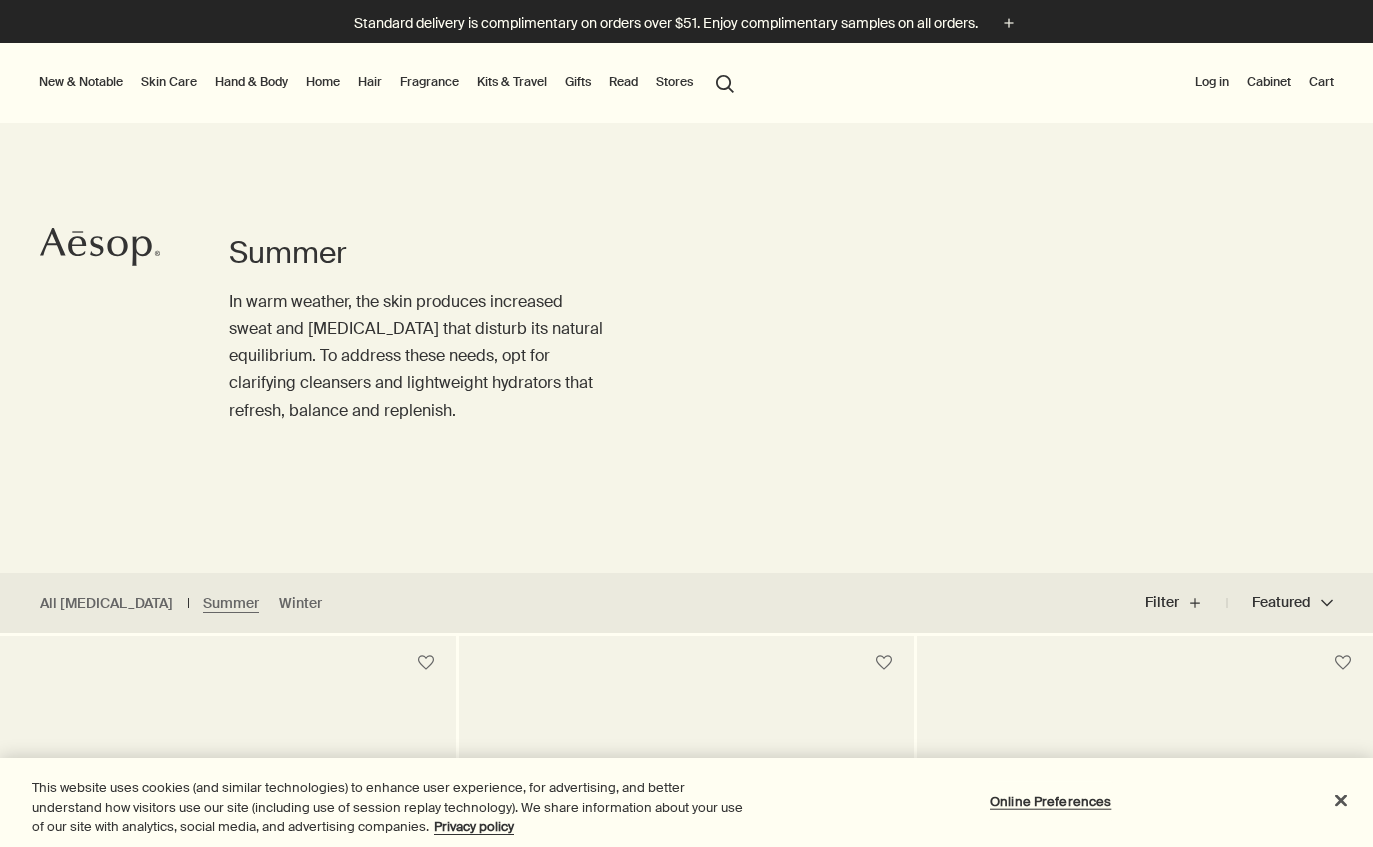 scroll, scrollTop: 0, scrollLeft: 0, axis: both 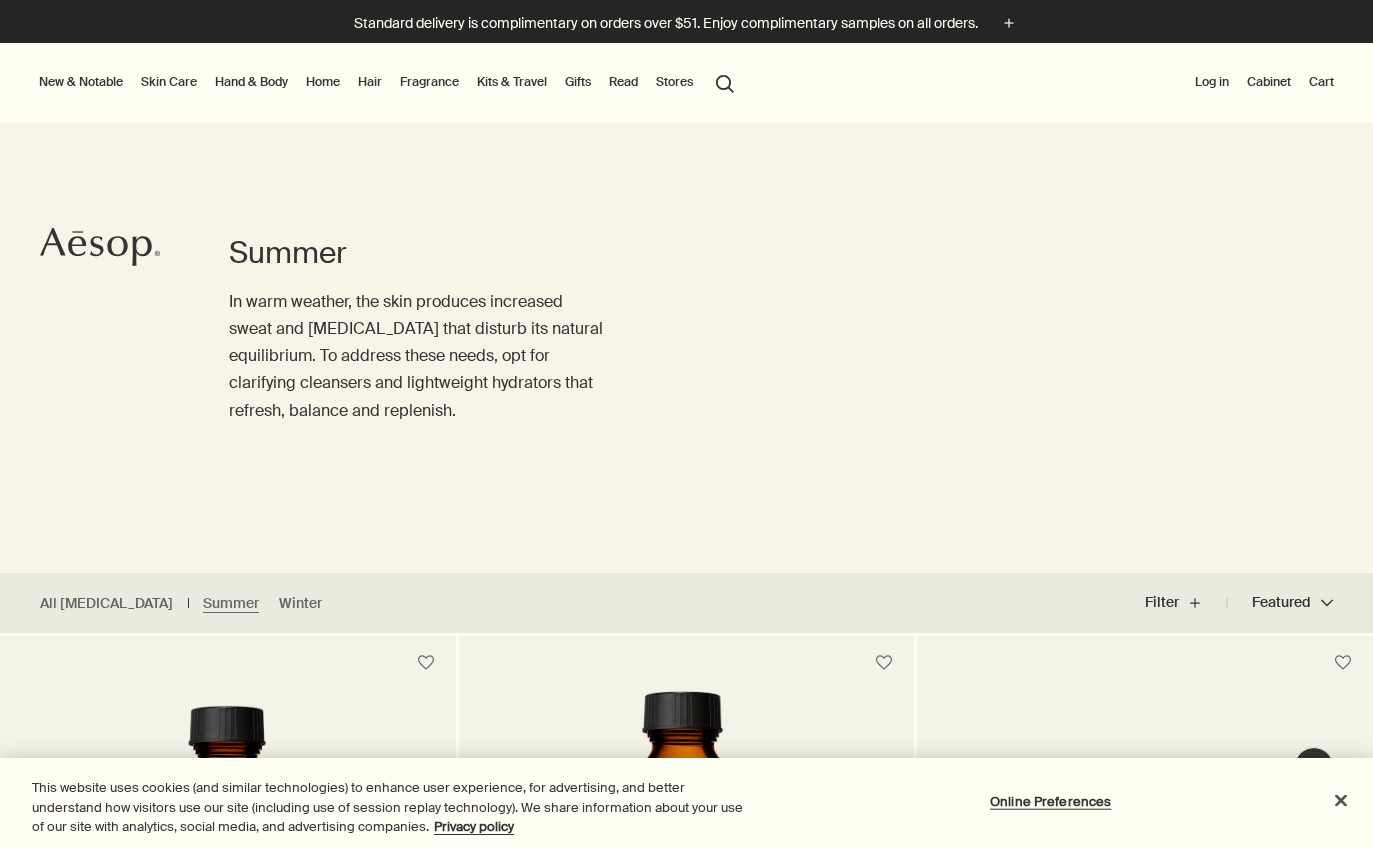 click on "Kits & Travel" at bounding box center [512, 82] 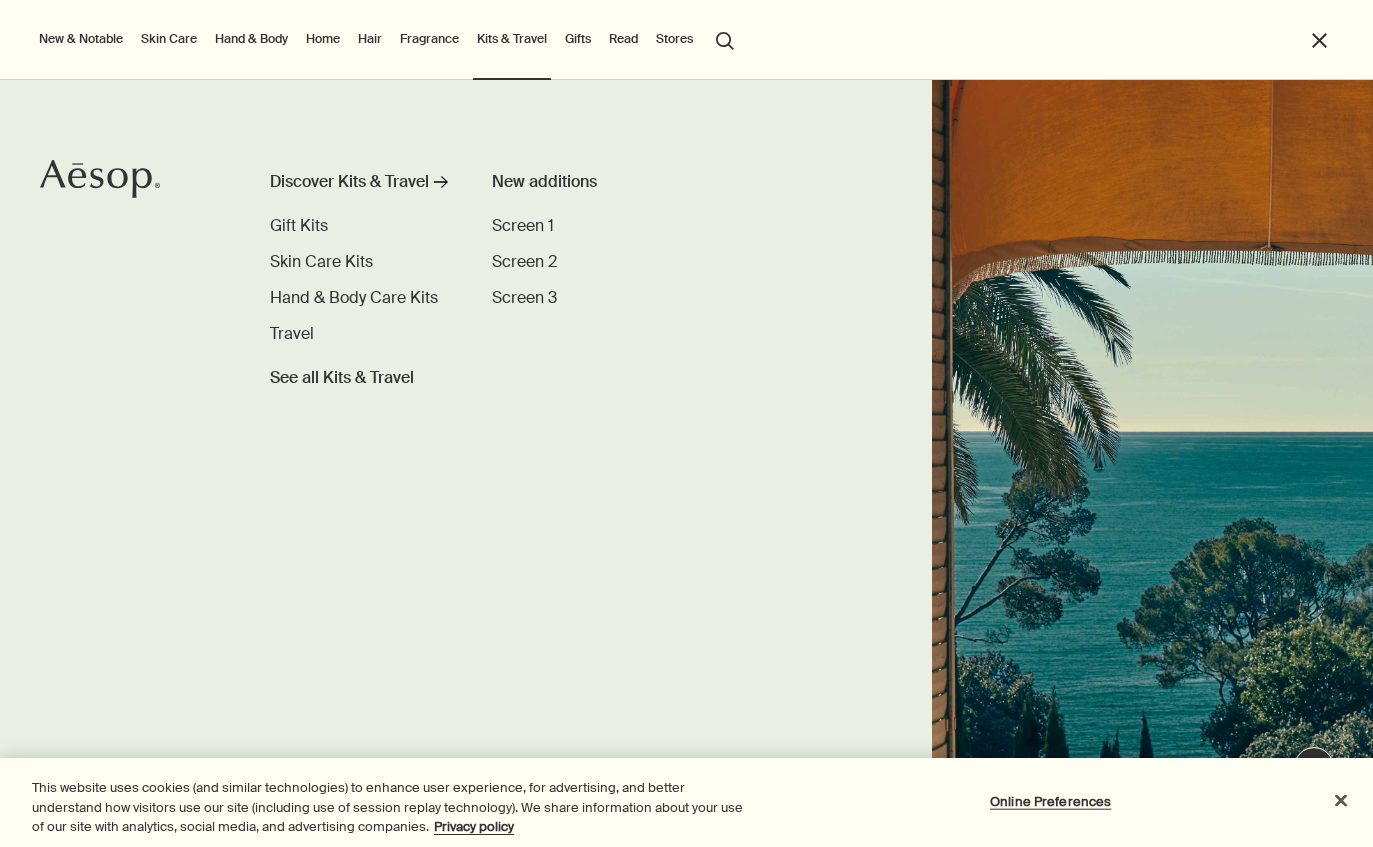 click on "Travel" at bounding box center (292, 333) 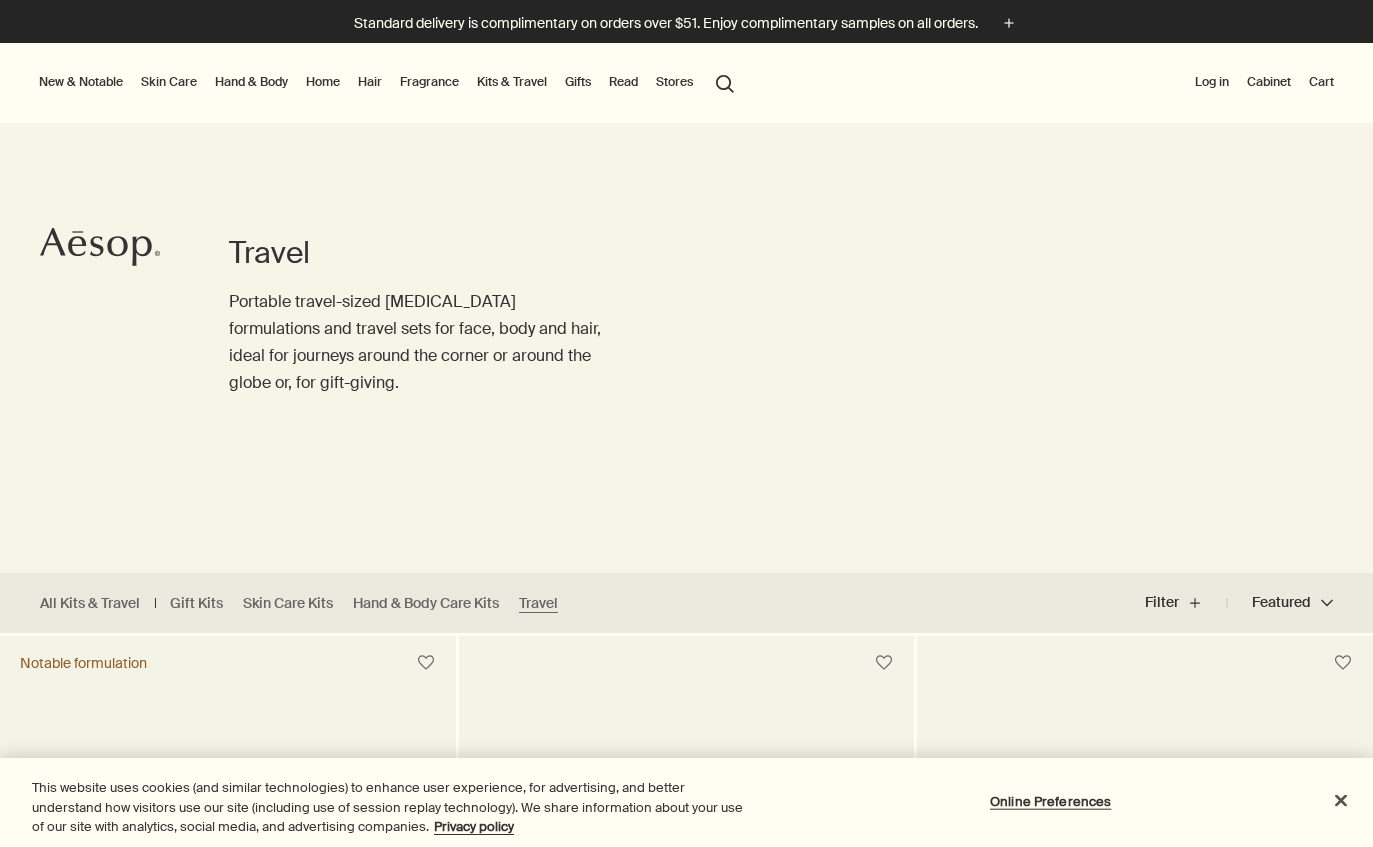 scroll, scrollTop: 0, scrollLeft: 0, axis: both 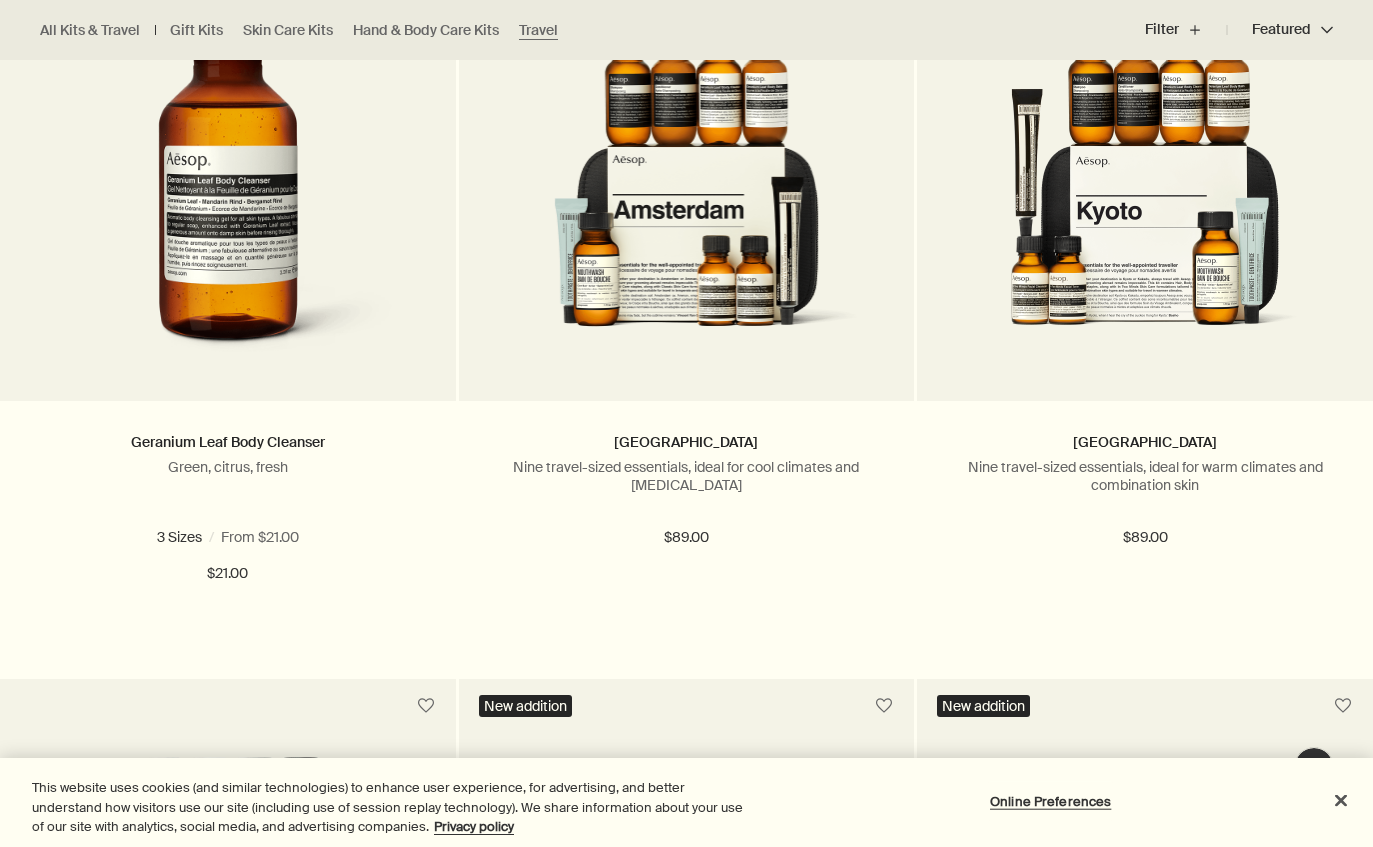 click at bounding box center [279, 537] 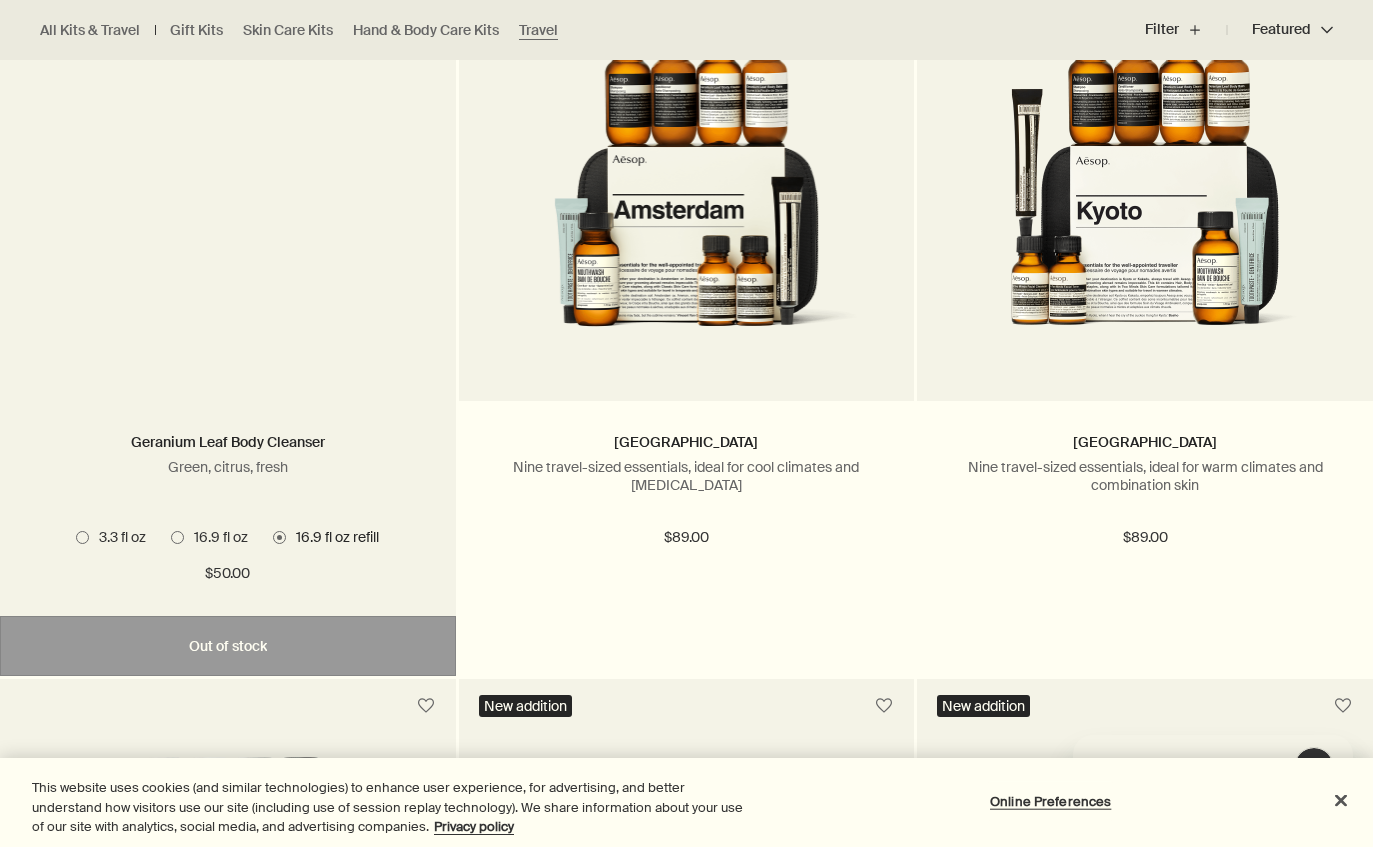 scroll, scrollTop: 0, scrollLeft: 0, axis: both 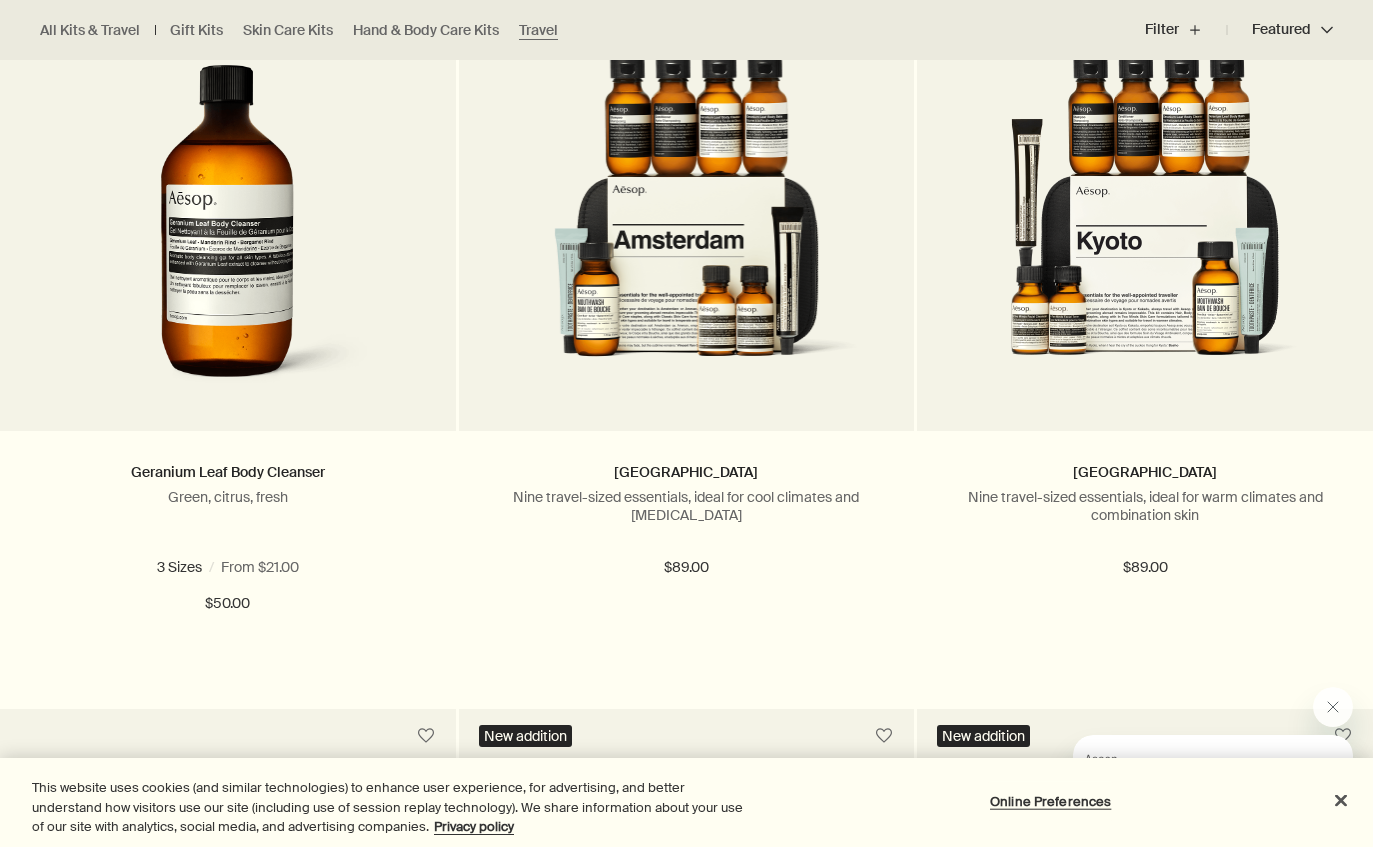 click on "3.3 fl oz 16.9 fl oz 16.9 fl oz refill" at bounding box center [228, 567] 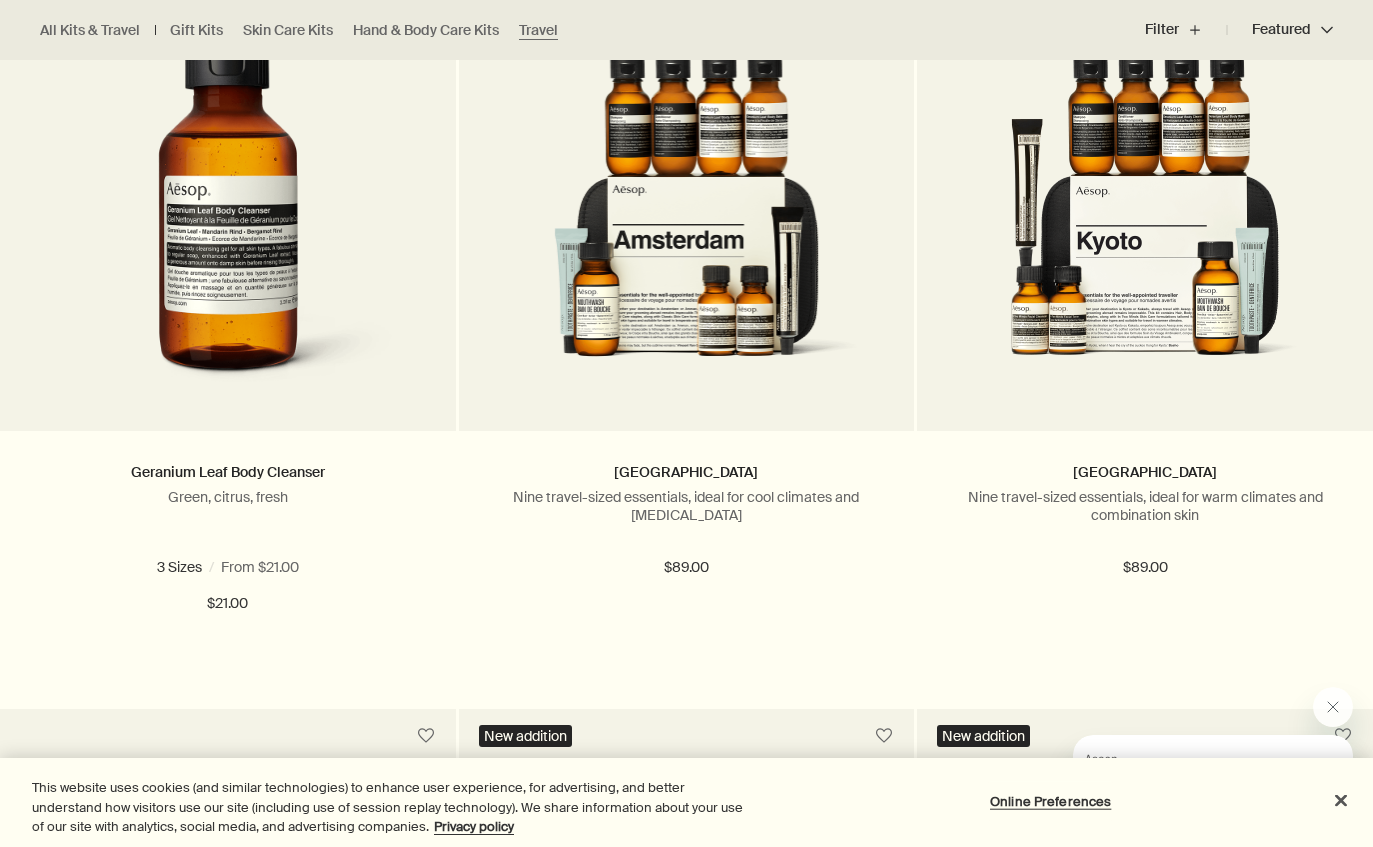 click on "16.9 fl oz" at bounding box center (216, 567) 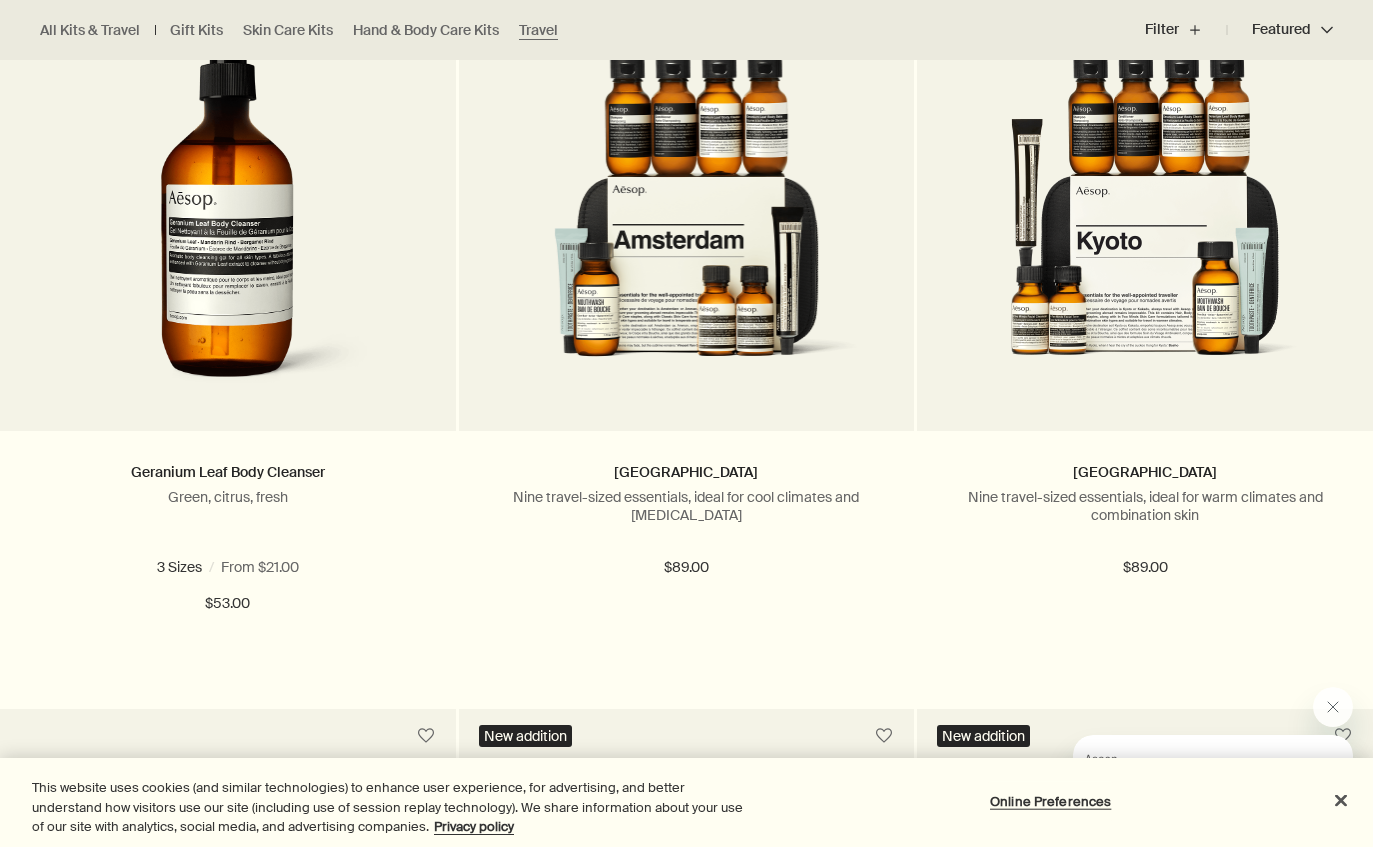 click on "3.3 fl oz" at bounding box center (111, 567) 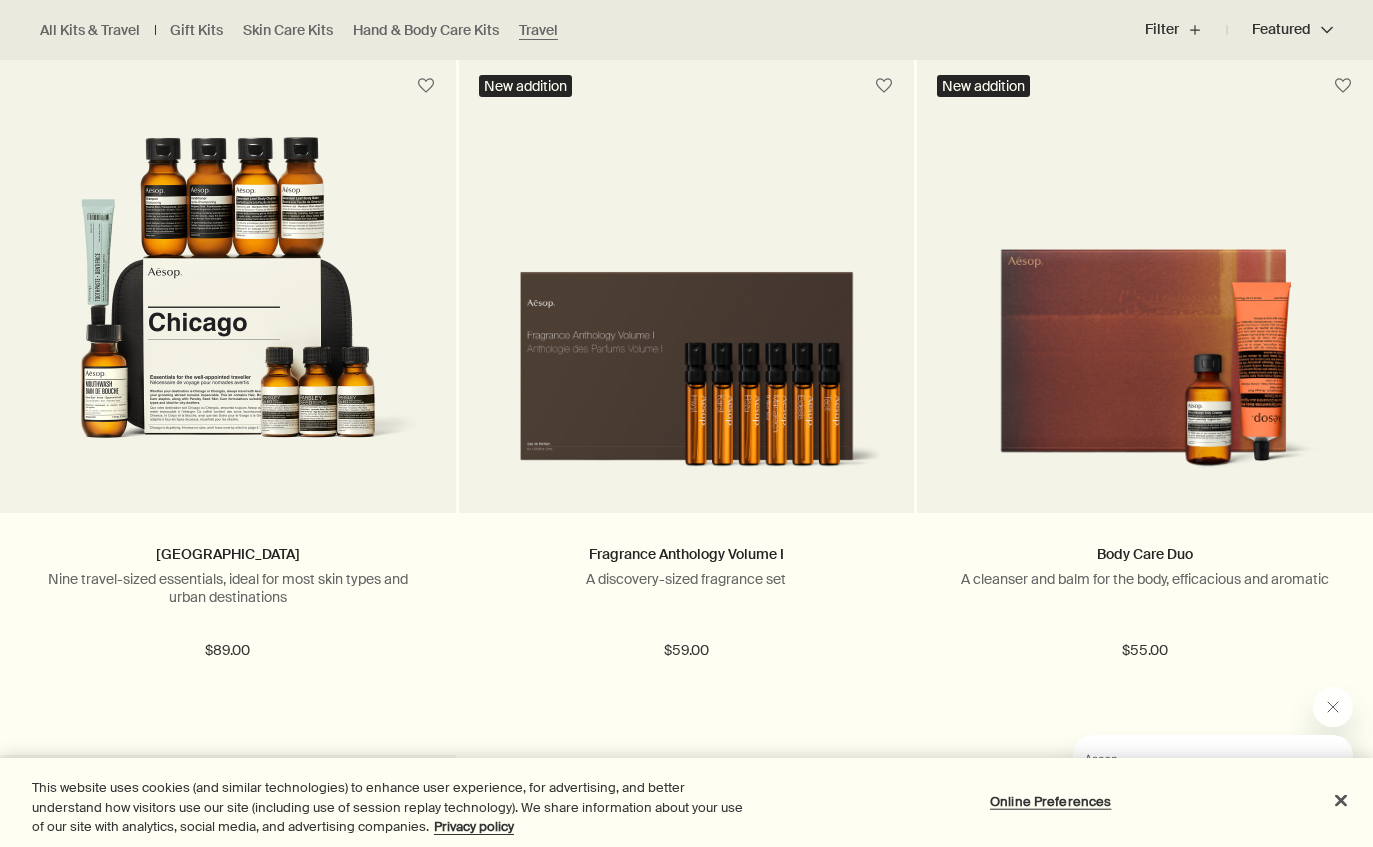 scroll, scrollTop: 4265, scrollLeft: 0, axis: vertical 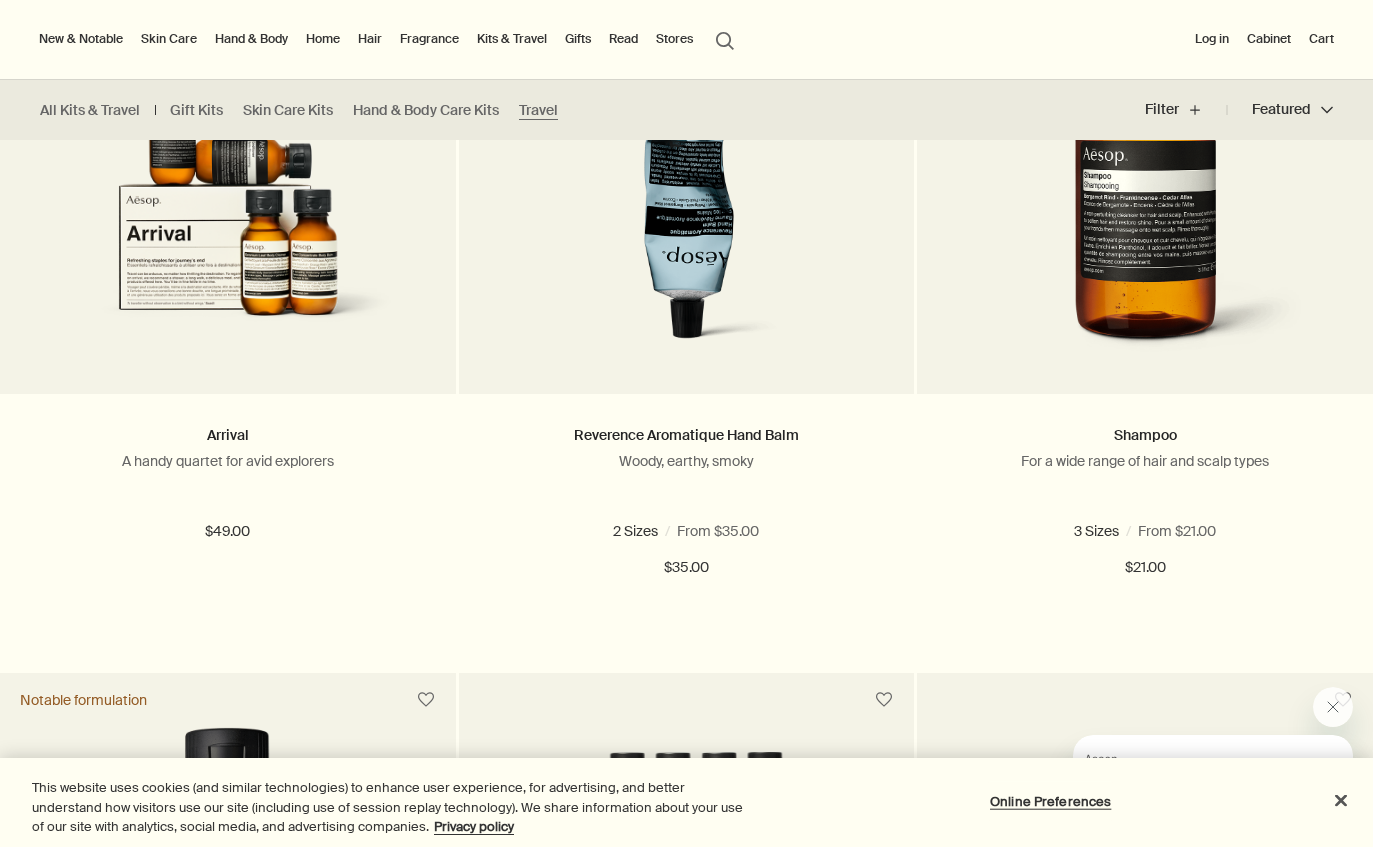click on "Gift Kits" at bounding box center [196, 110] 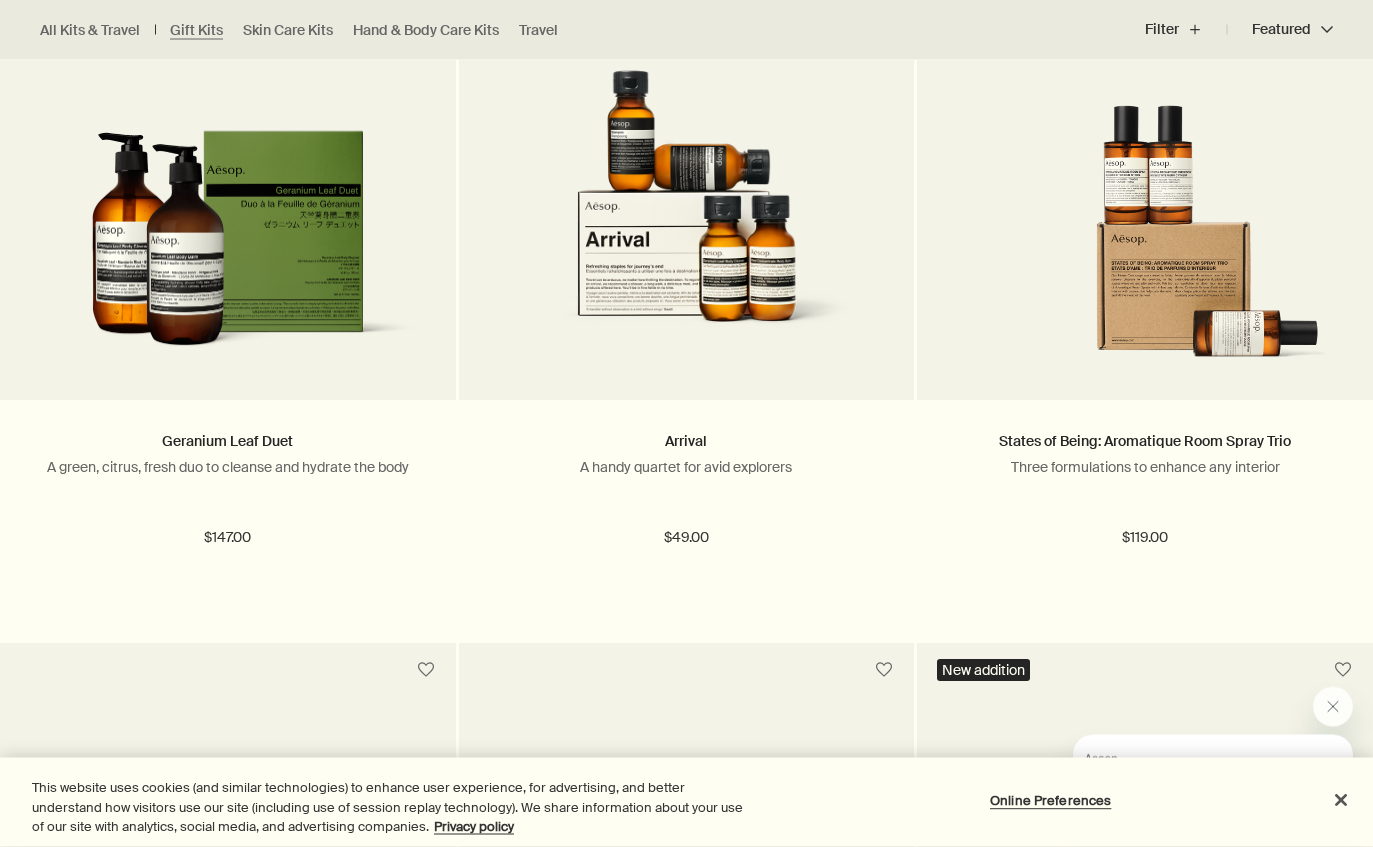 scroll, scrollTop: 1386, scrollLeft: 0, axis: vertical 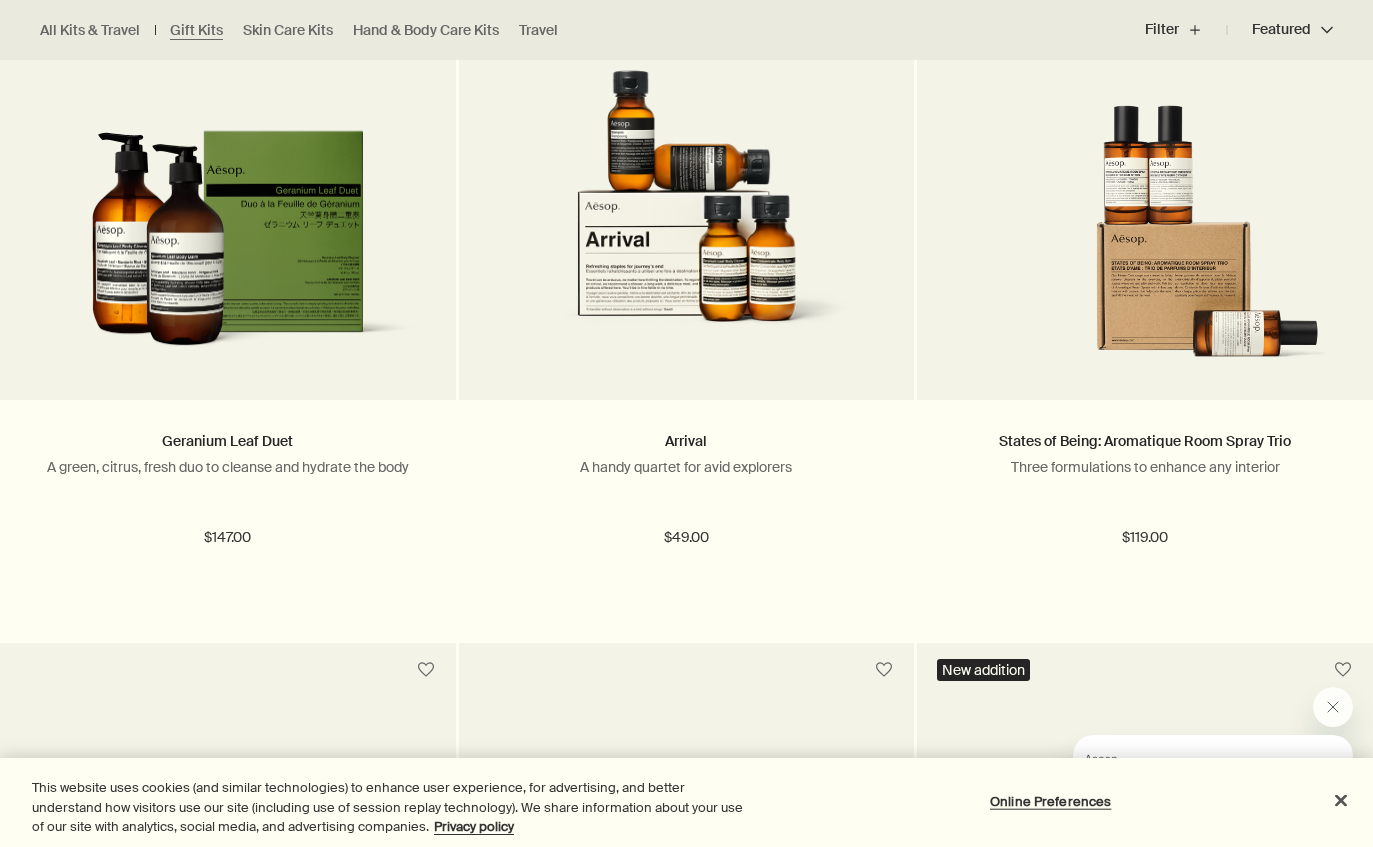 click on "Geranium Leaf Duet" at bounding box center (227, 441) 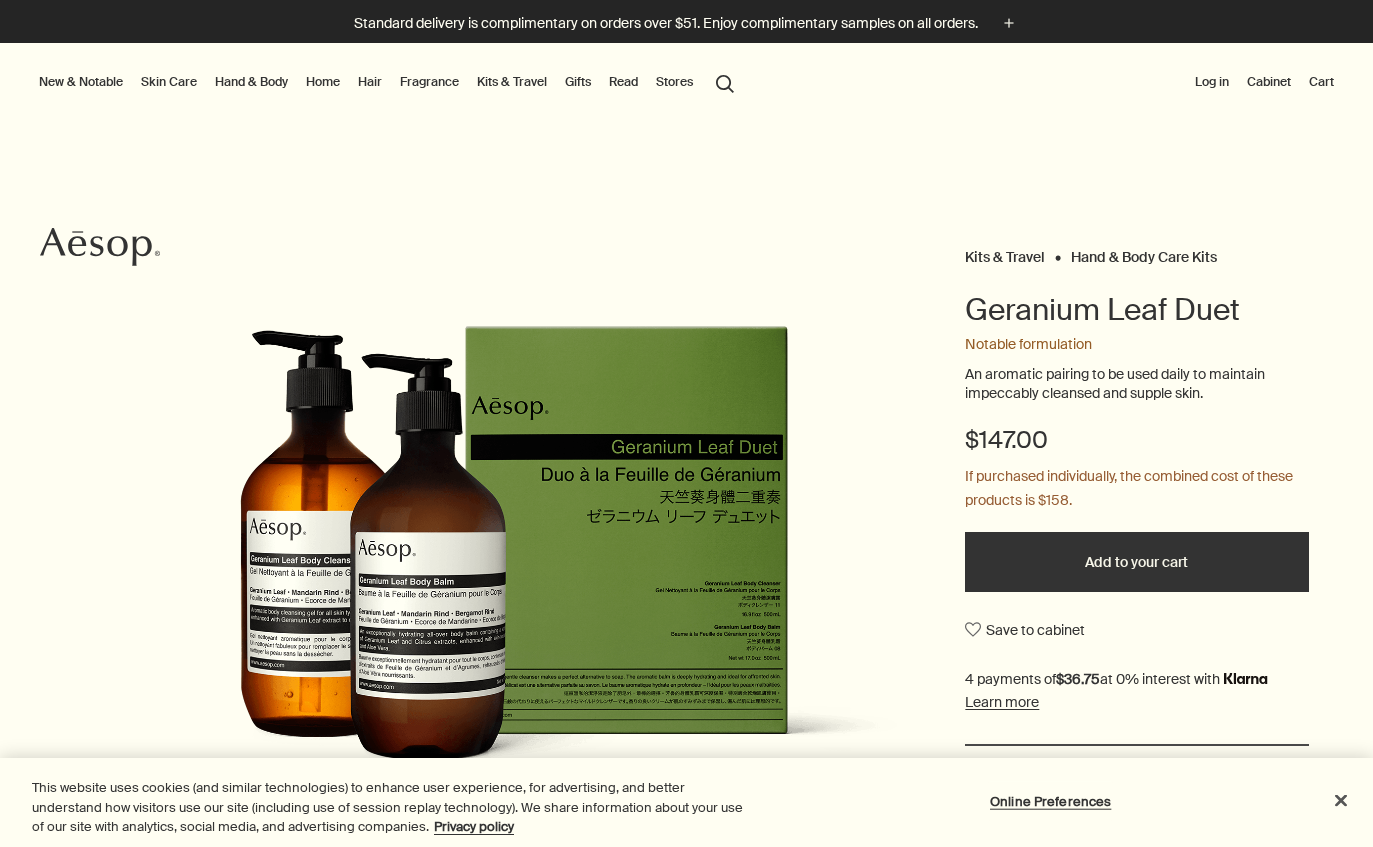scroll, scrollTop: 0, scrollLeft: 0, axis: both 